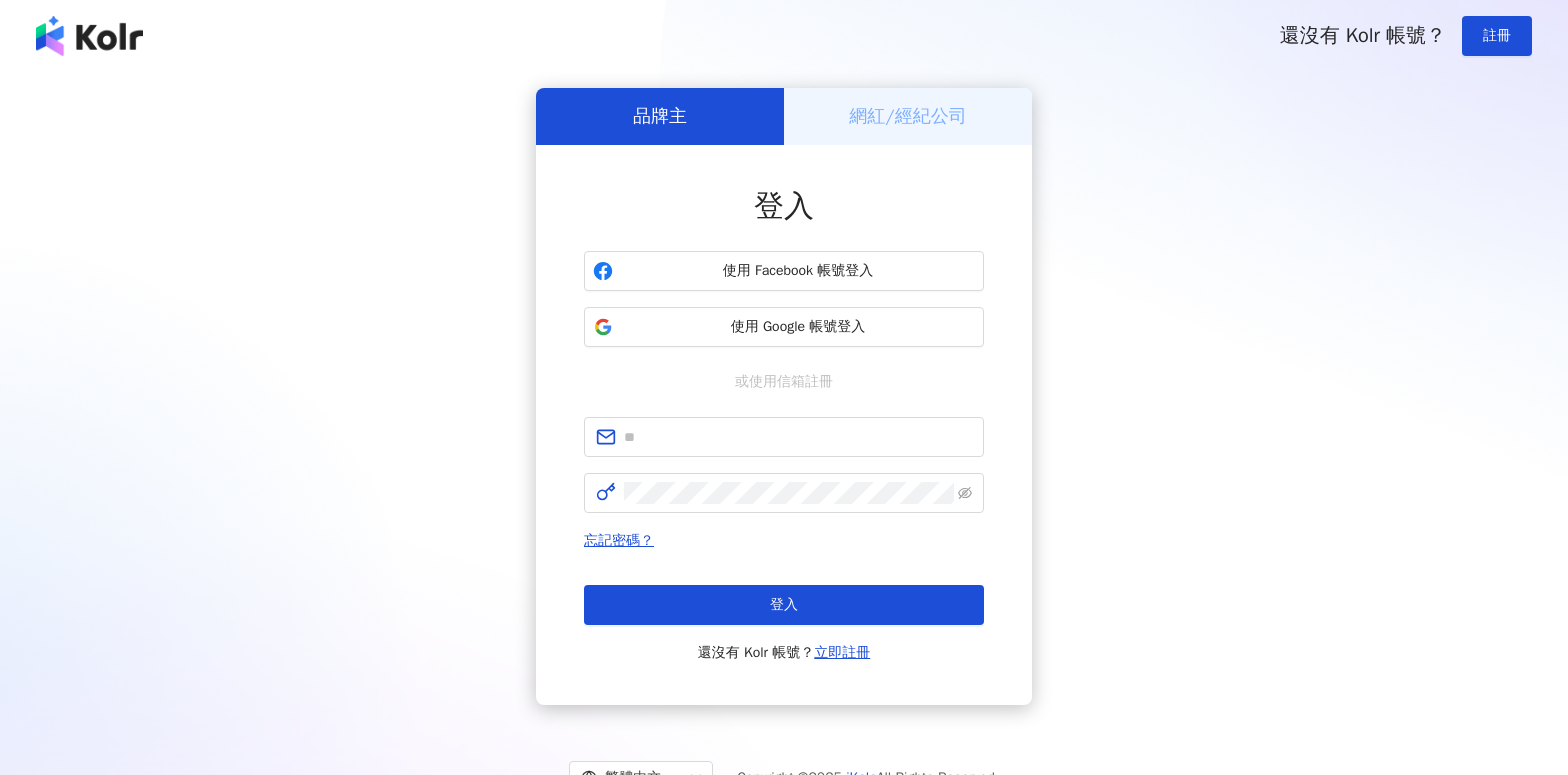 scroll, scrollTop: 0, scrollLeft: 0, axis: both 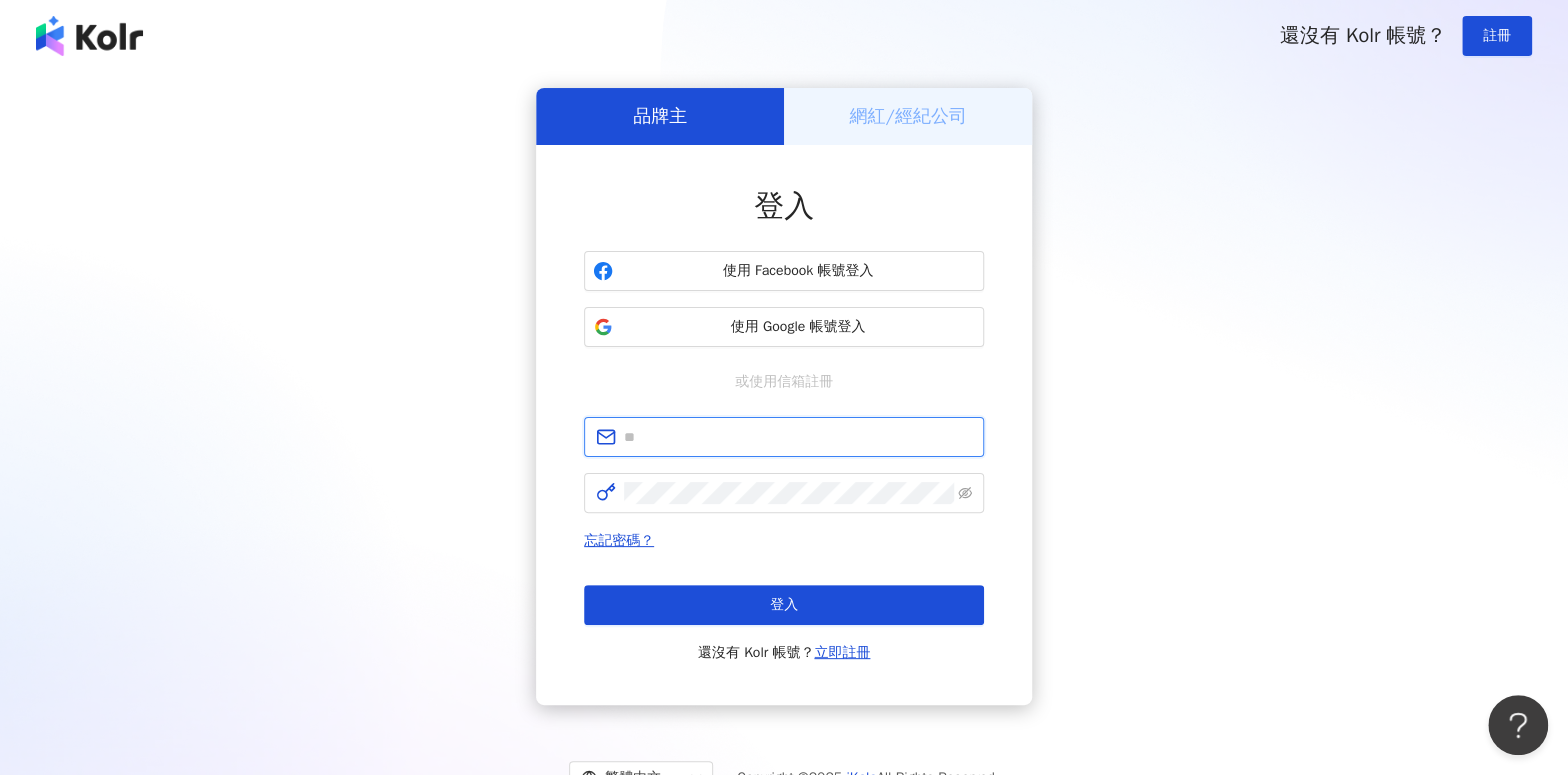 click at bounding box center [798, 437] 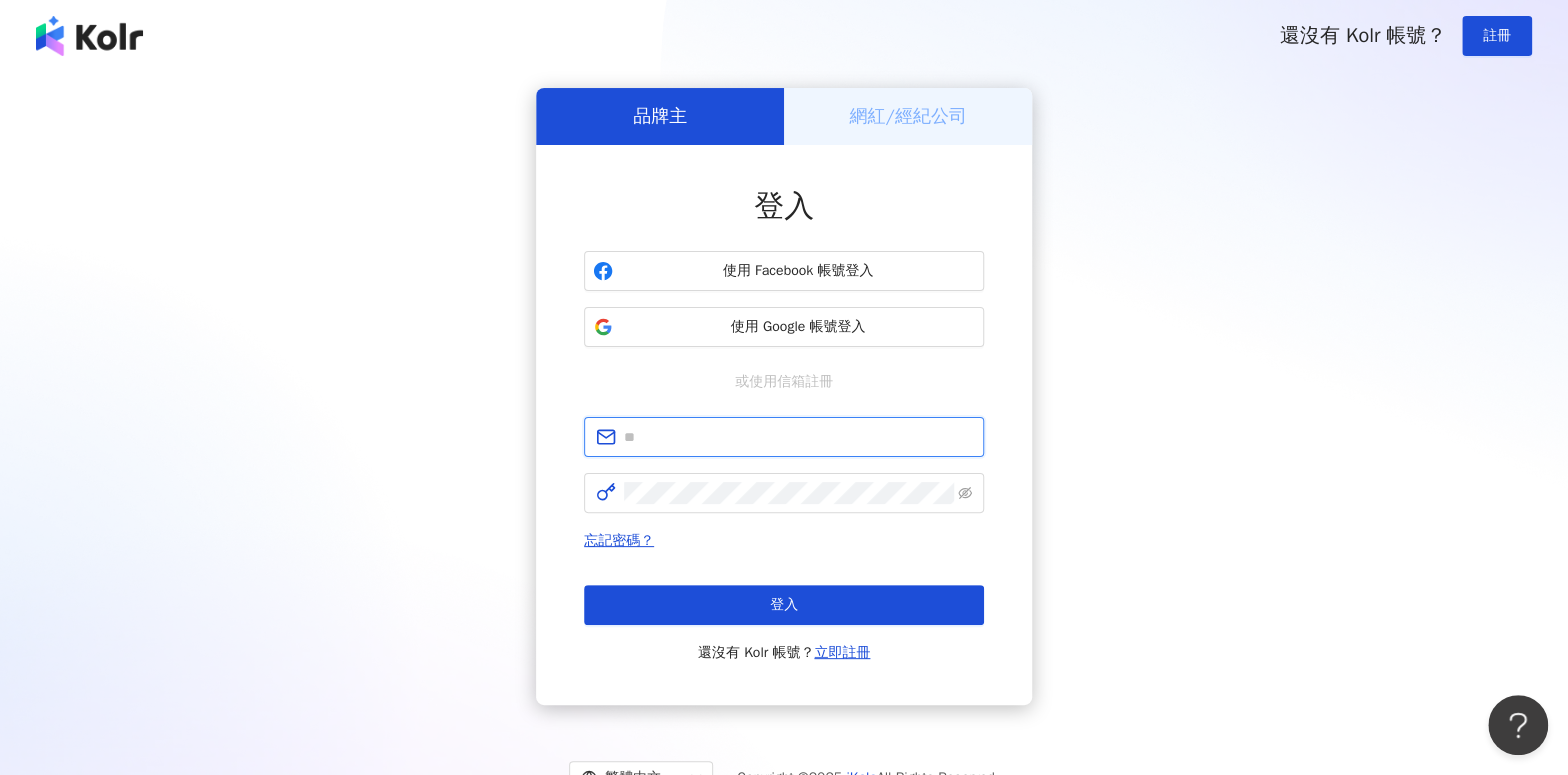 type on "**********" 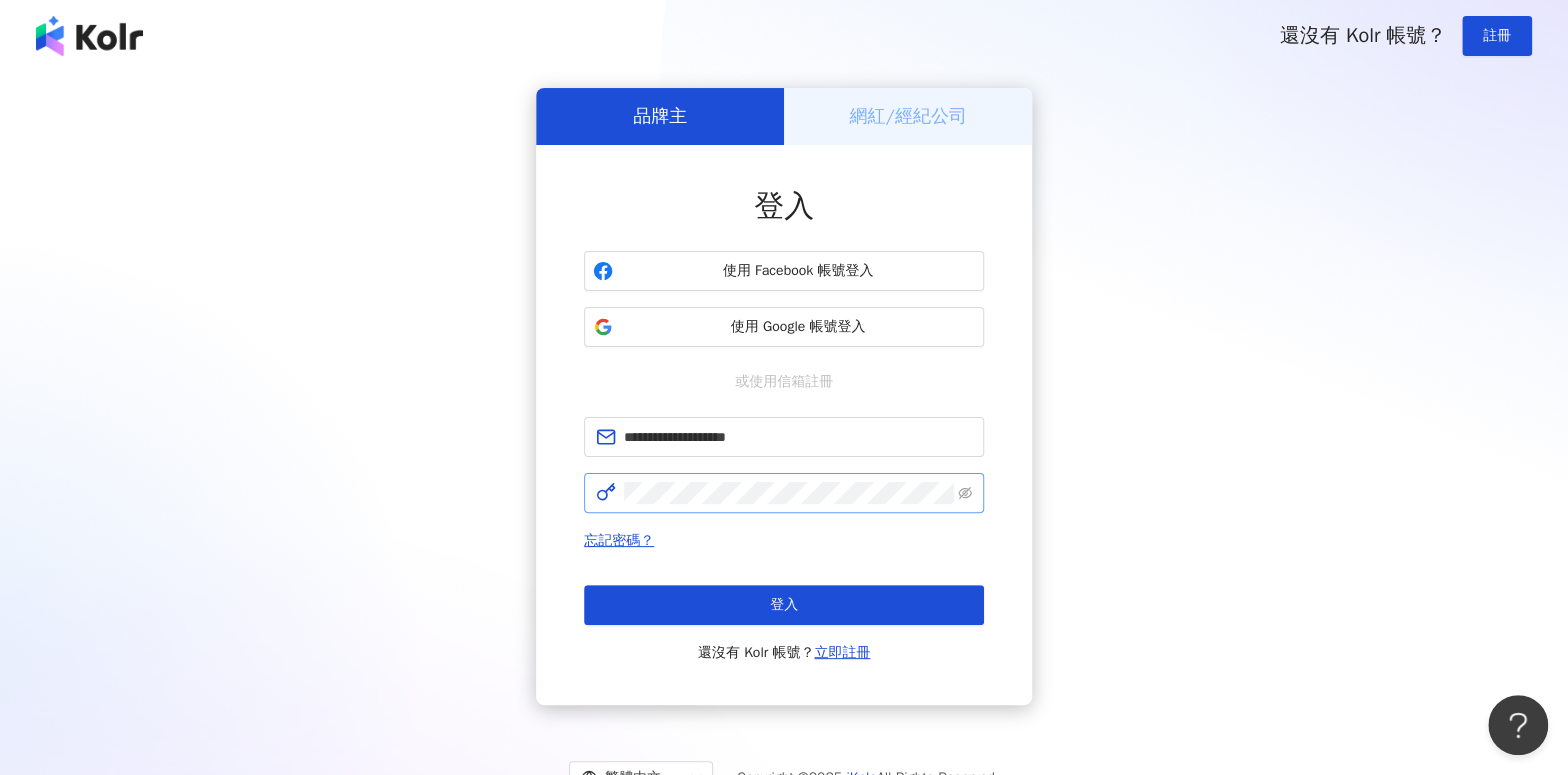 click at bounding box center (784, 493) 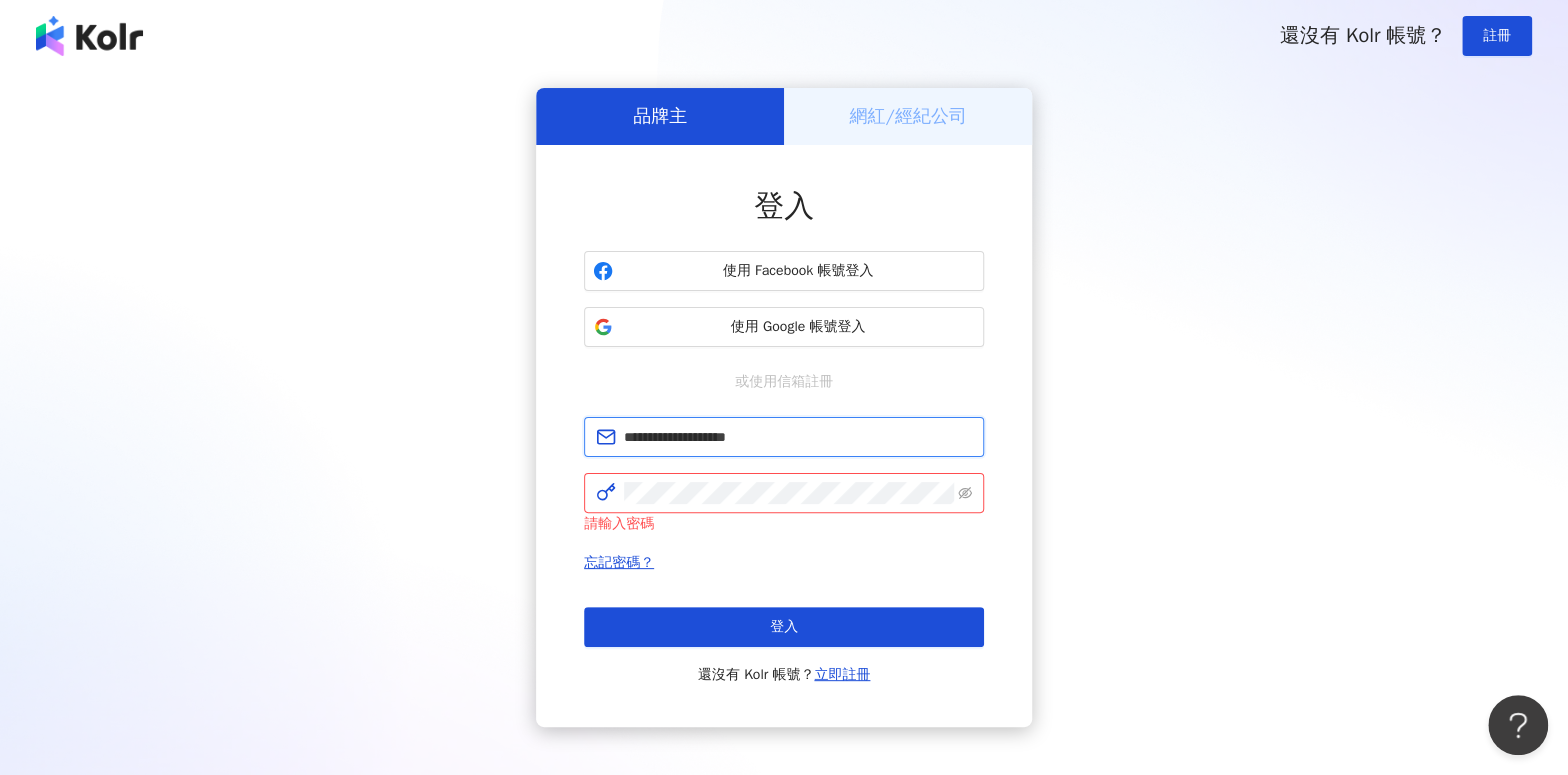 click on "**********" at bounding box center (798, 437) 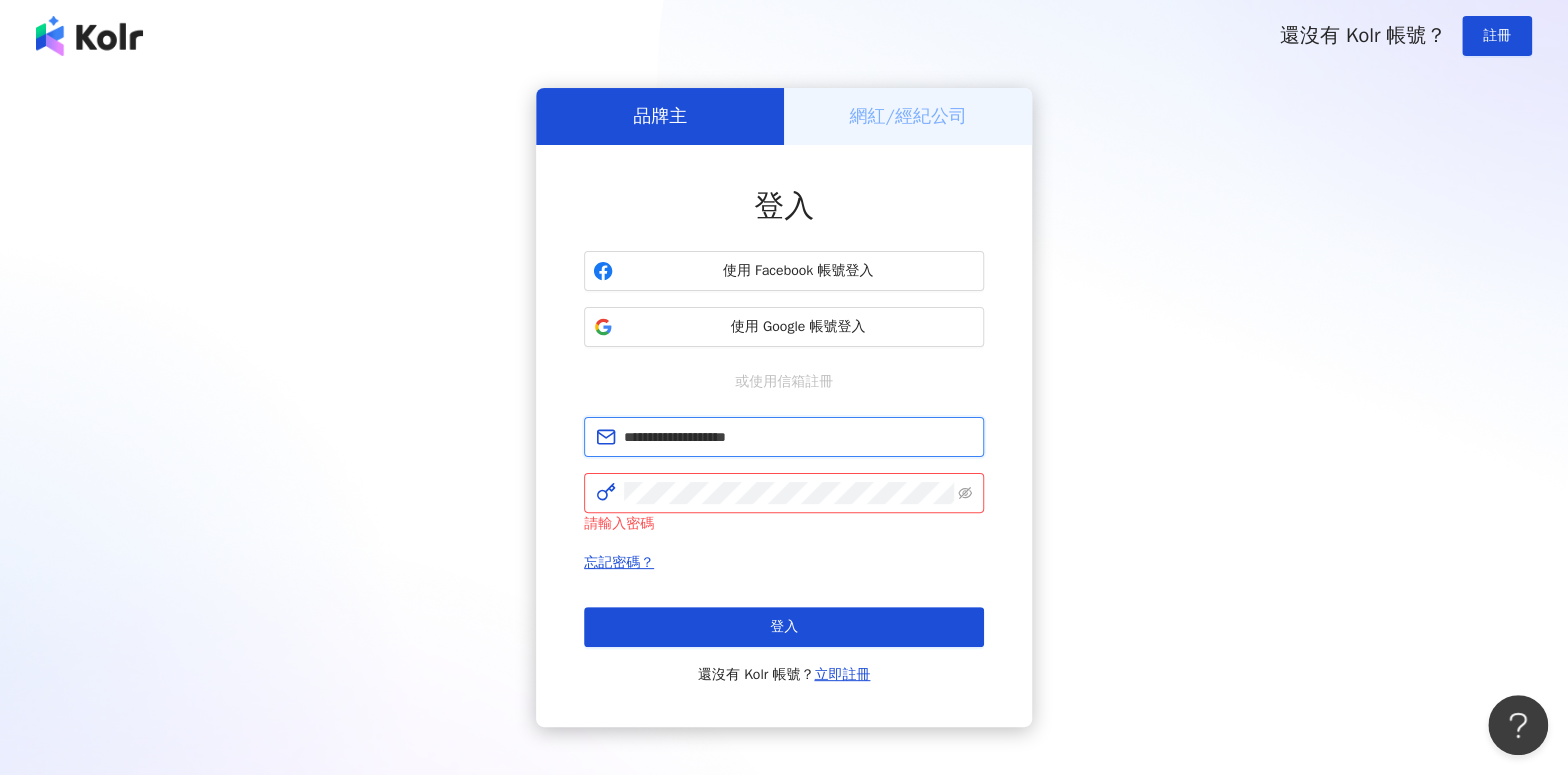 drag, startPoint x: 801, startPoint y: 447, endPoint x: 371, endPoint y: 439, distance: 430.0744 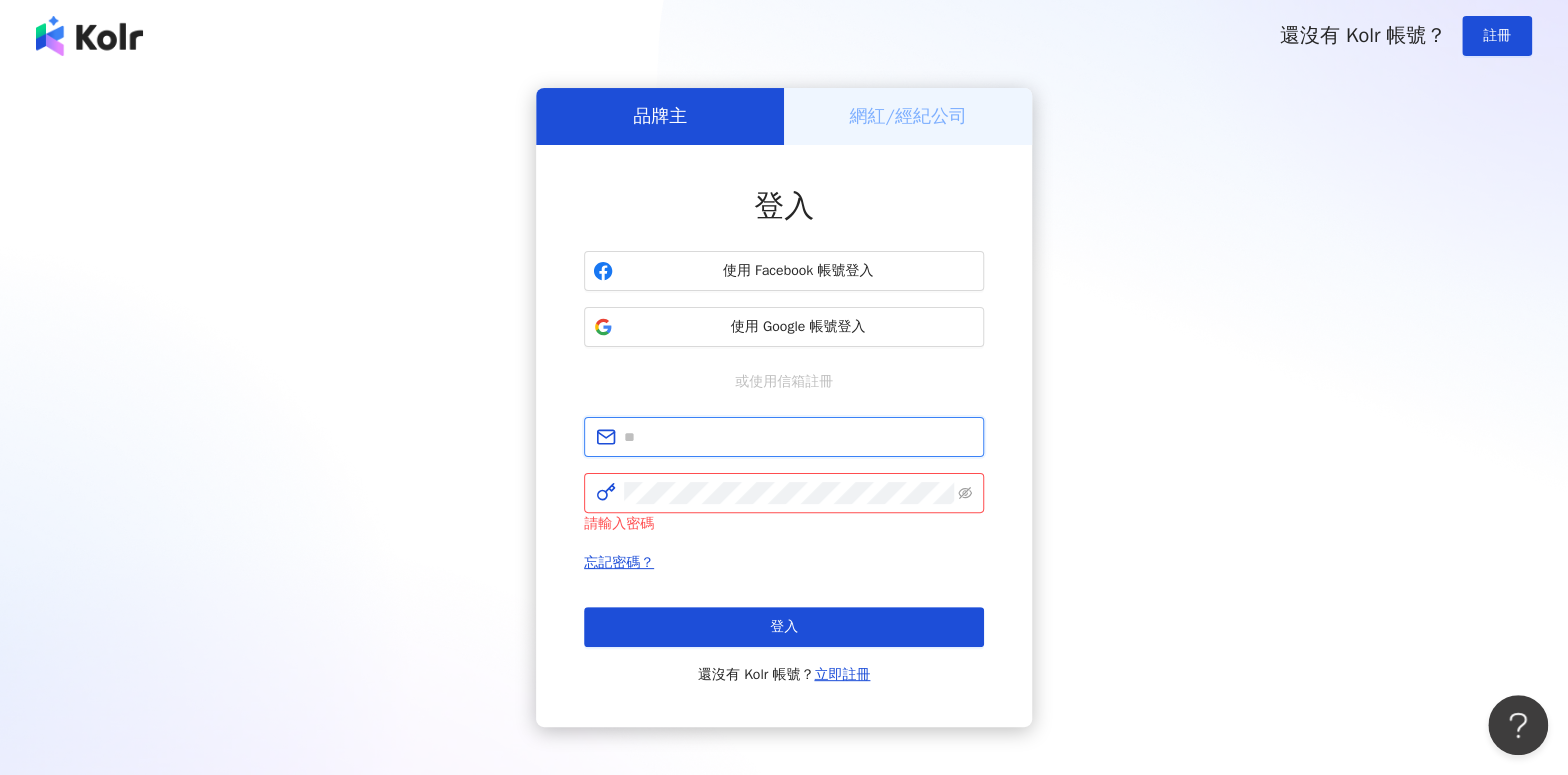 click at bounding box center [798, 437] 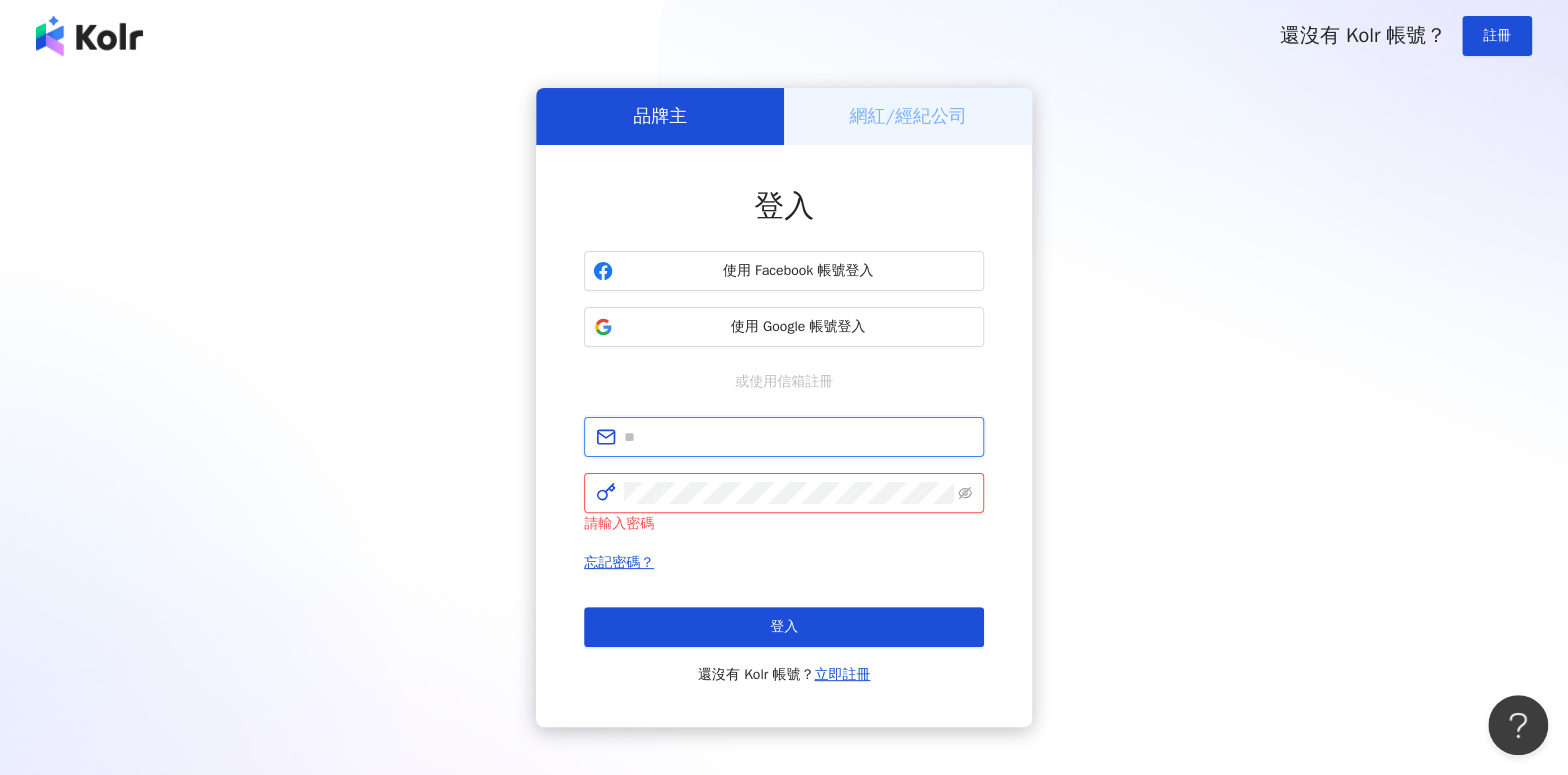 type on "**********" 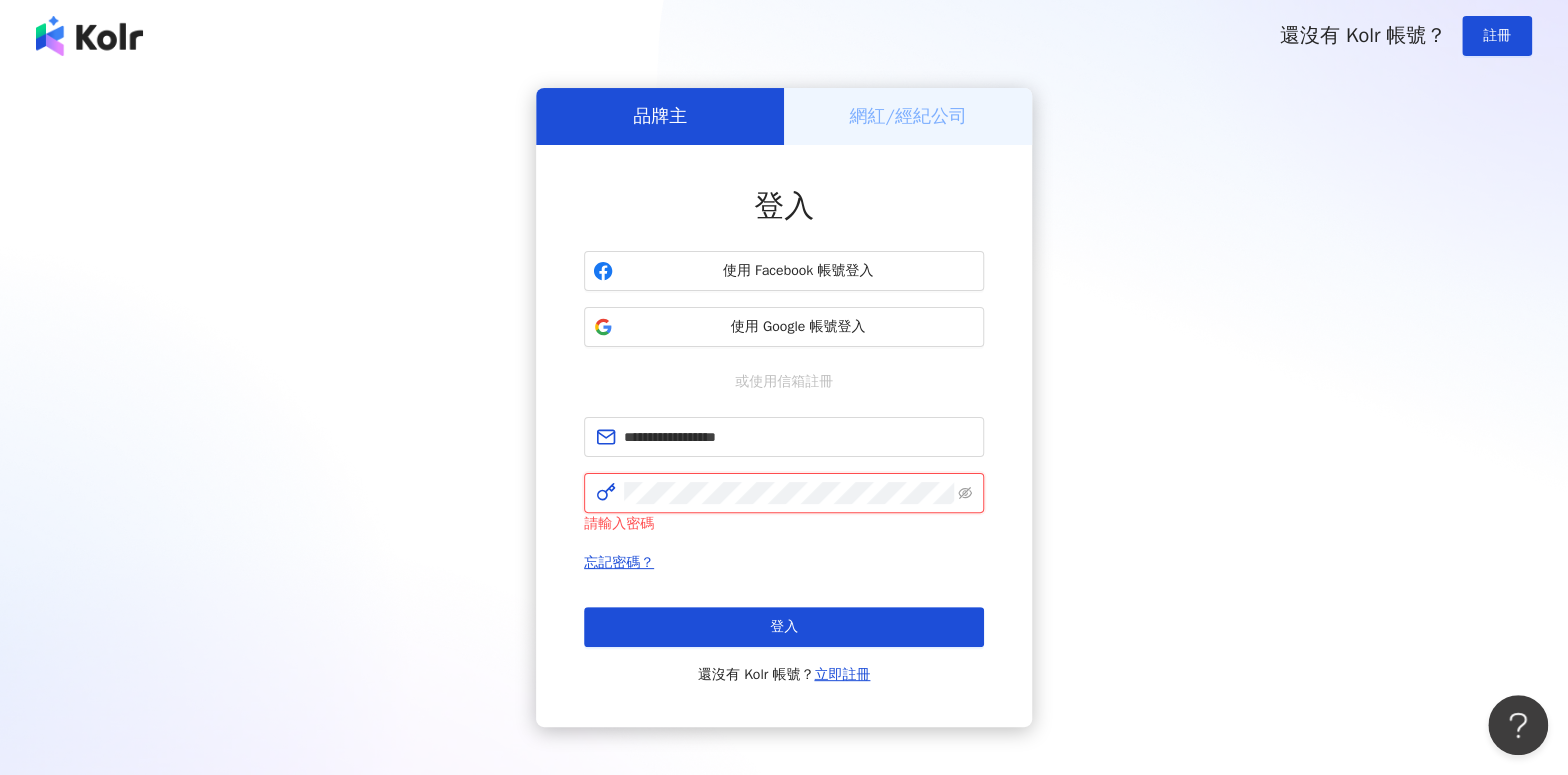 click on "登入" at bounding box center (784, 627) 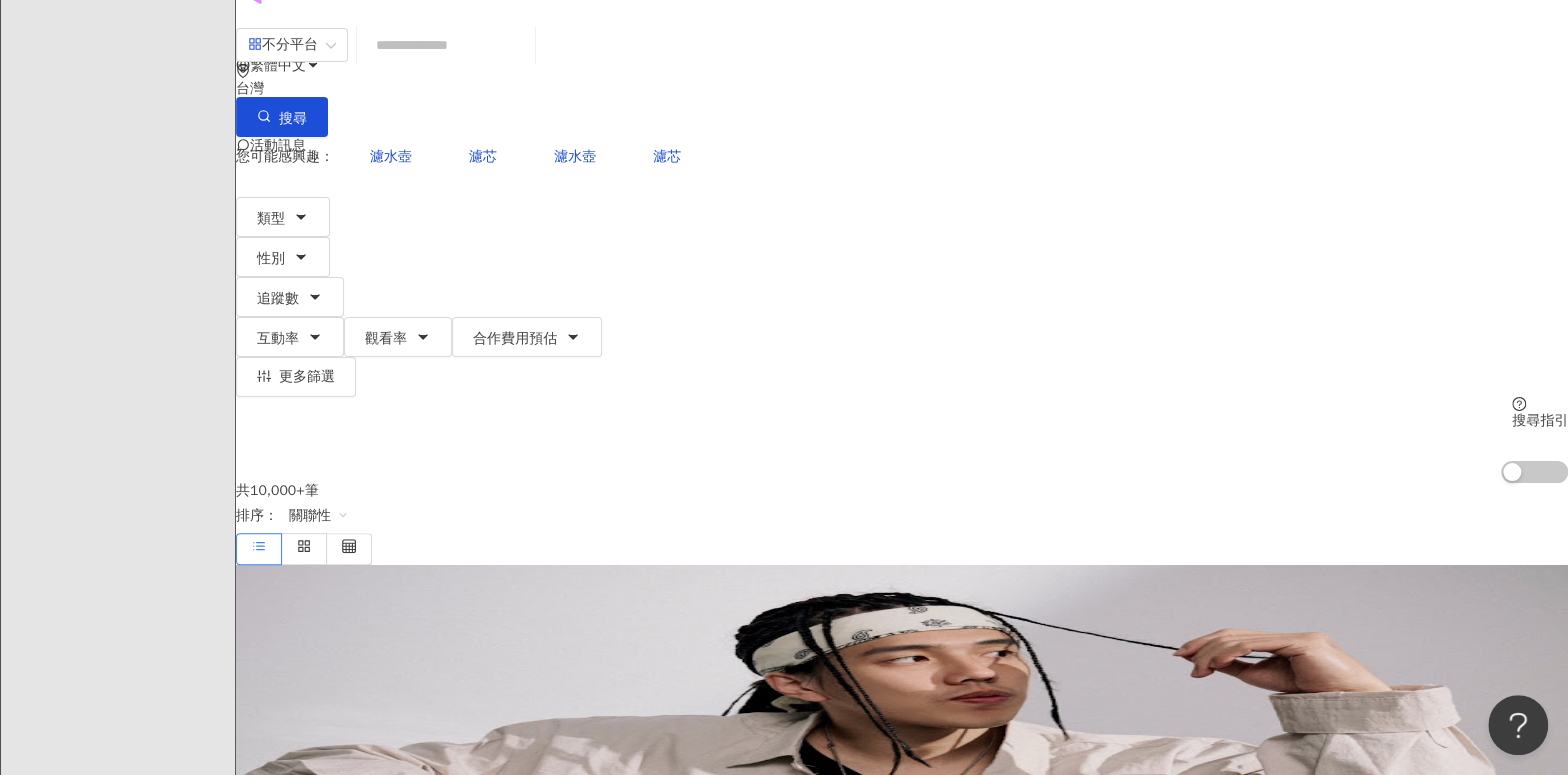 scroll, scrollTop: 0, scrollLeft: 0, axis: both 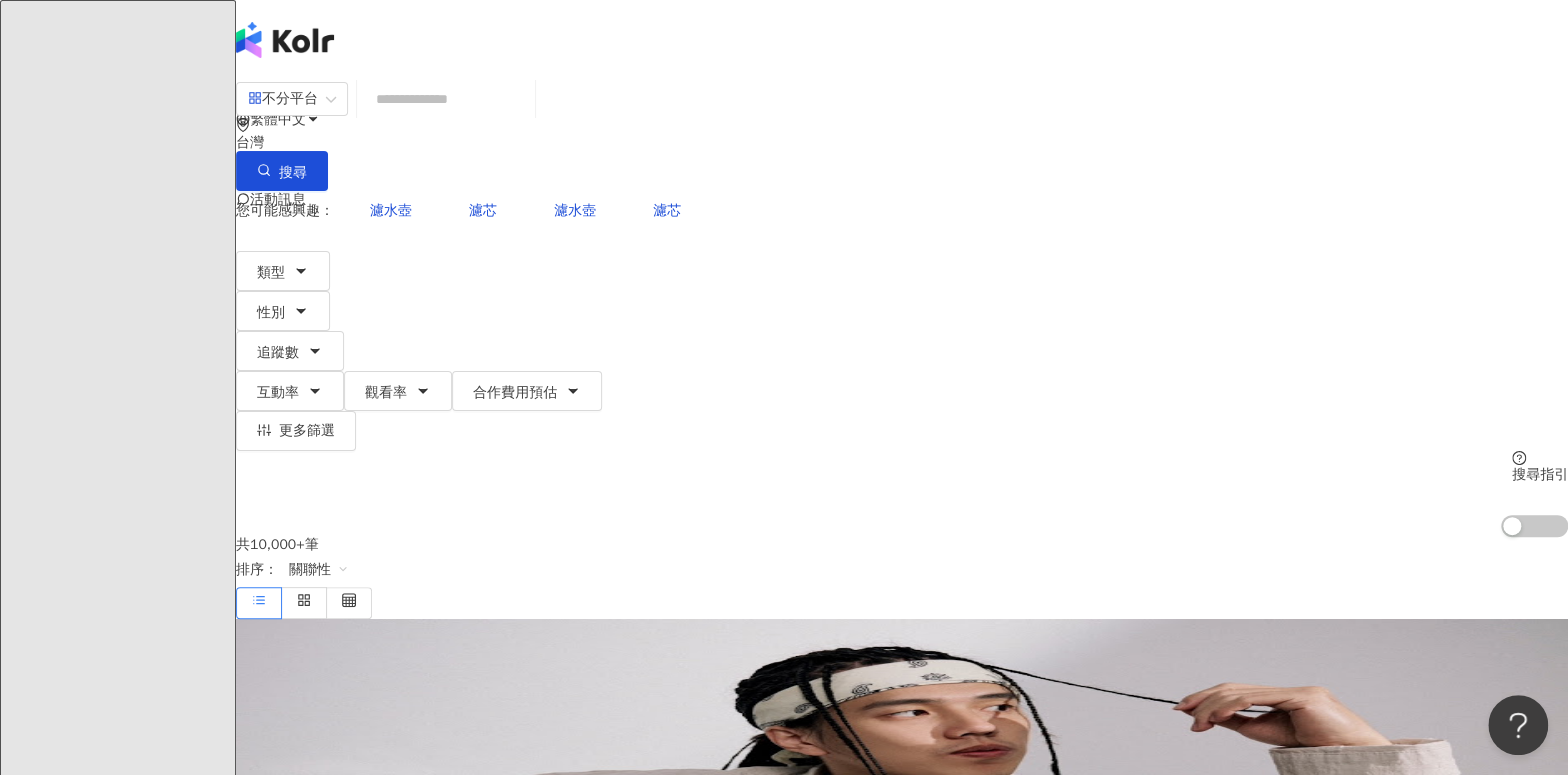 click at bounding box center [446, 99] 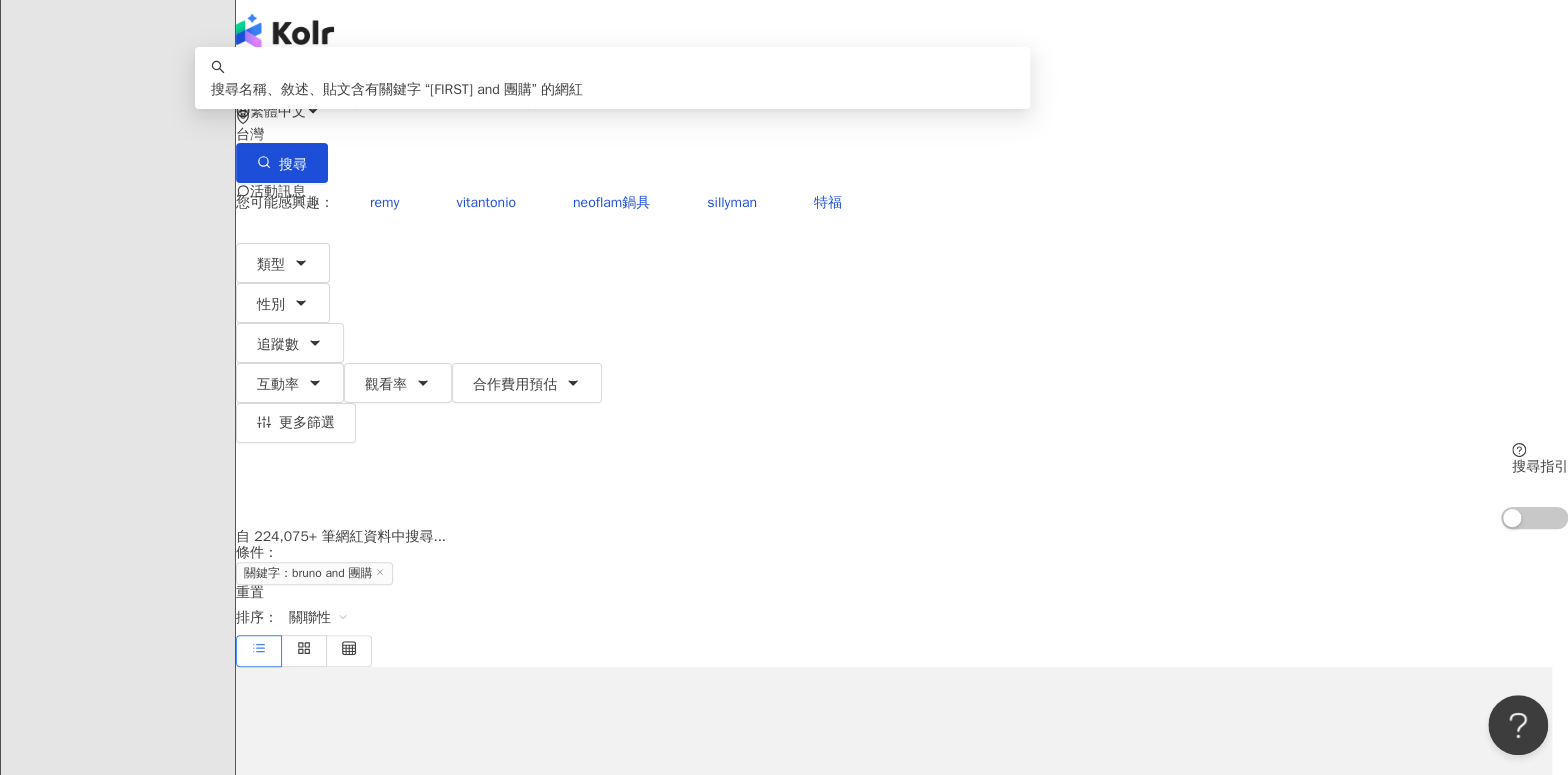 scroll, scrollTop: 23, scrollLeft: 0, axis: vertical 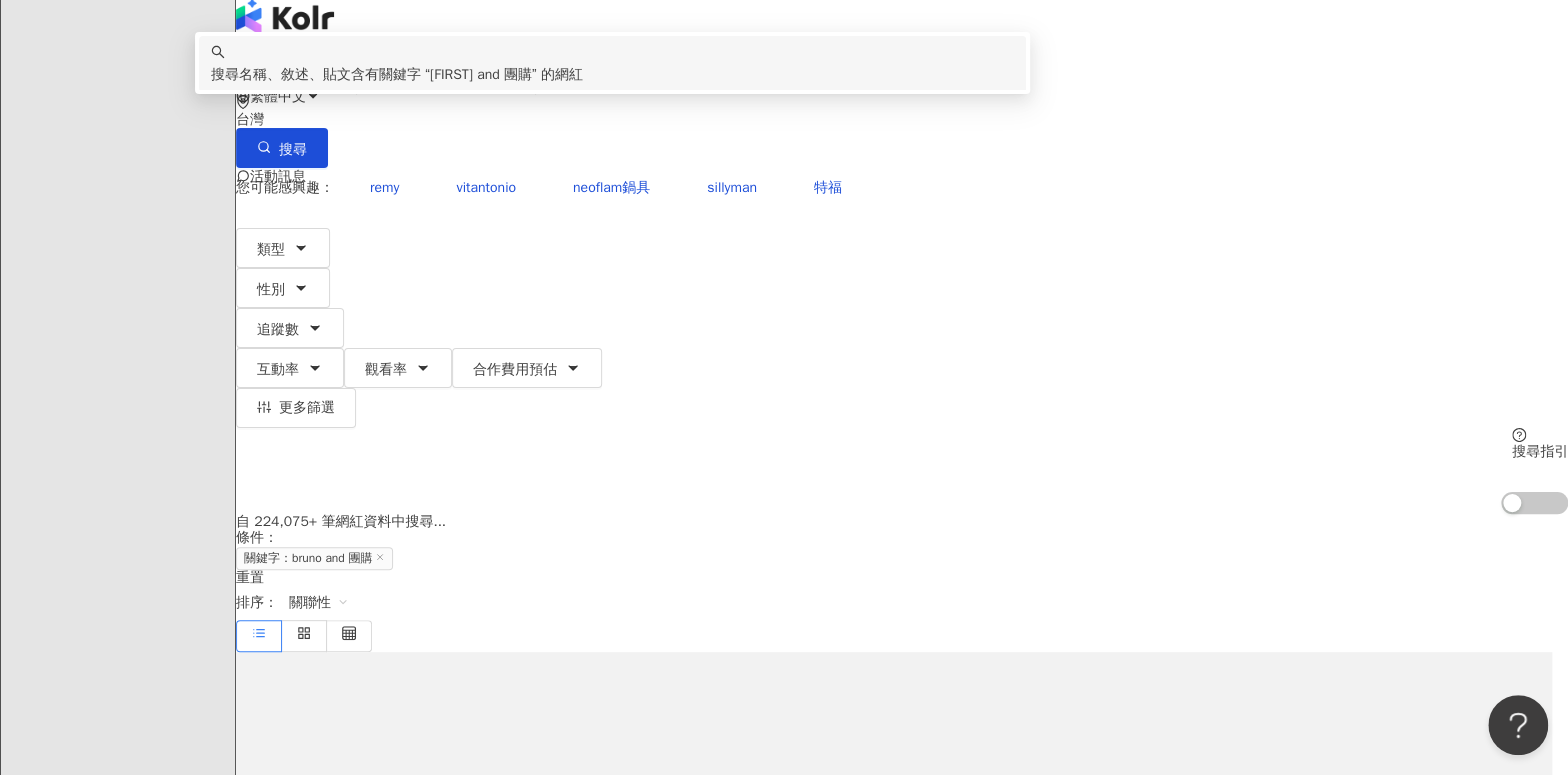 click on "搜尋名稱、敘述、貼文含有關鍵字 “ bruno and 團購 ” 的網紅" at bounding box center (612, 75) 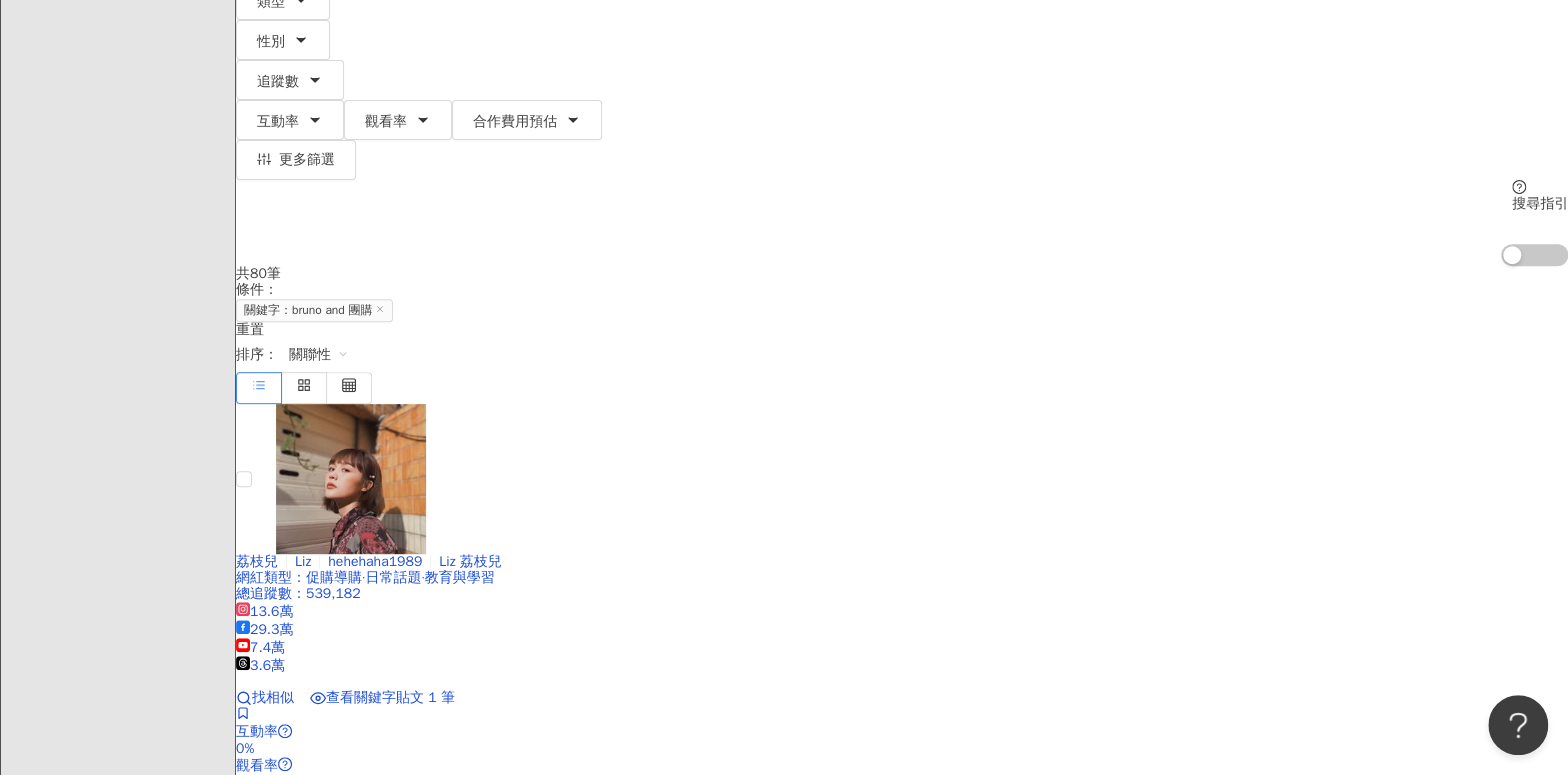 scroll, scrollTop: 136, scrollLeft: 0, axis: vertical 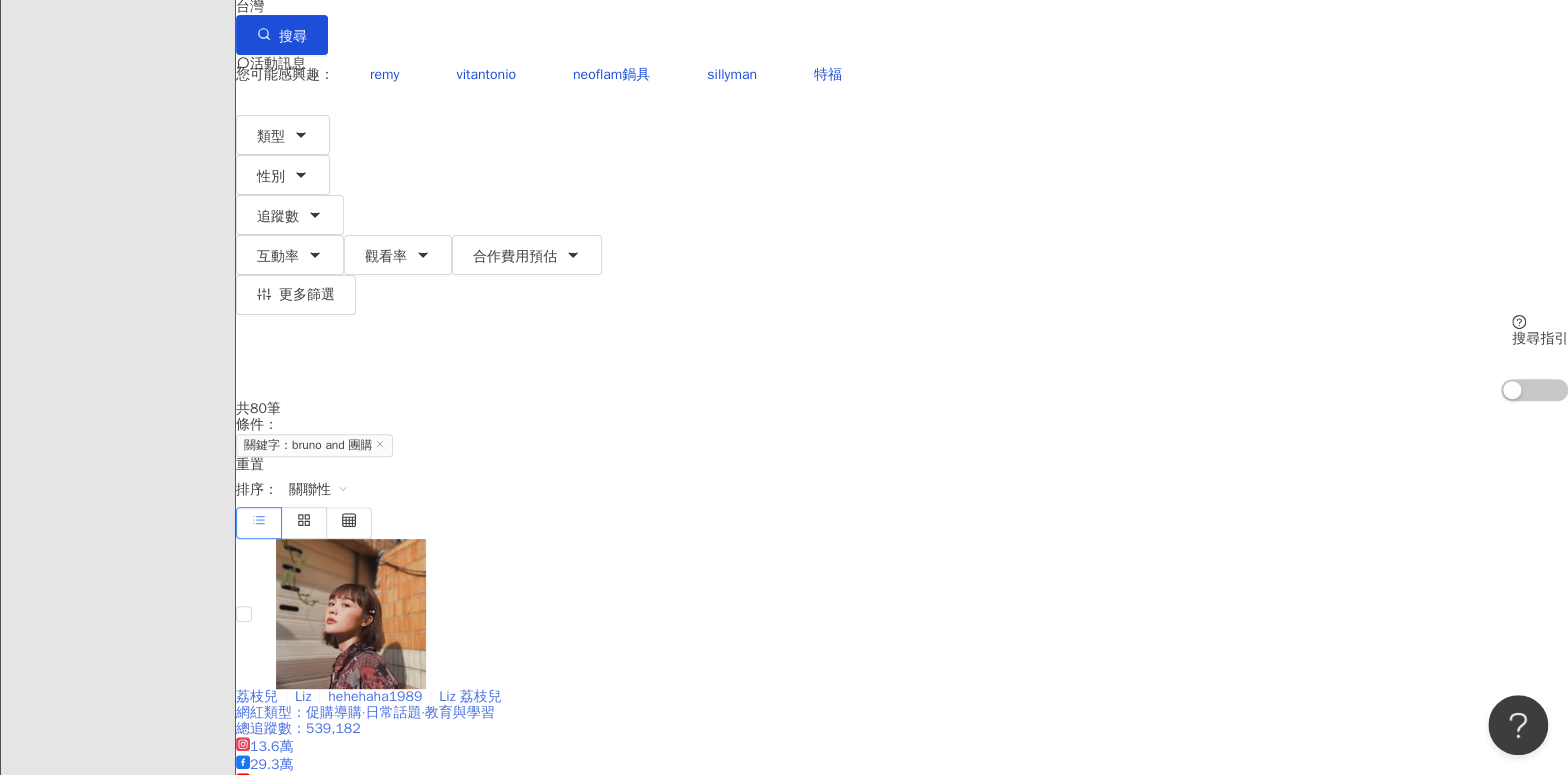 type on "**********" 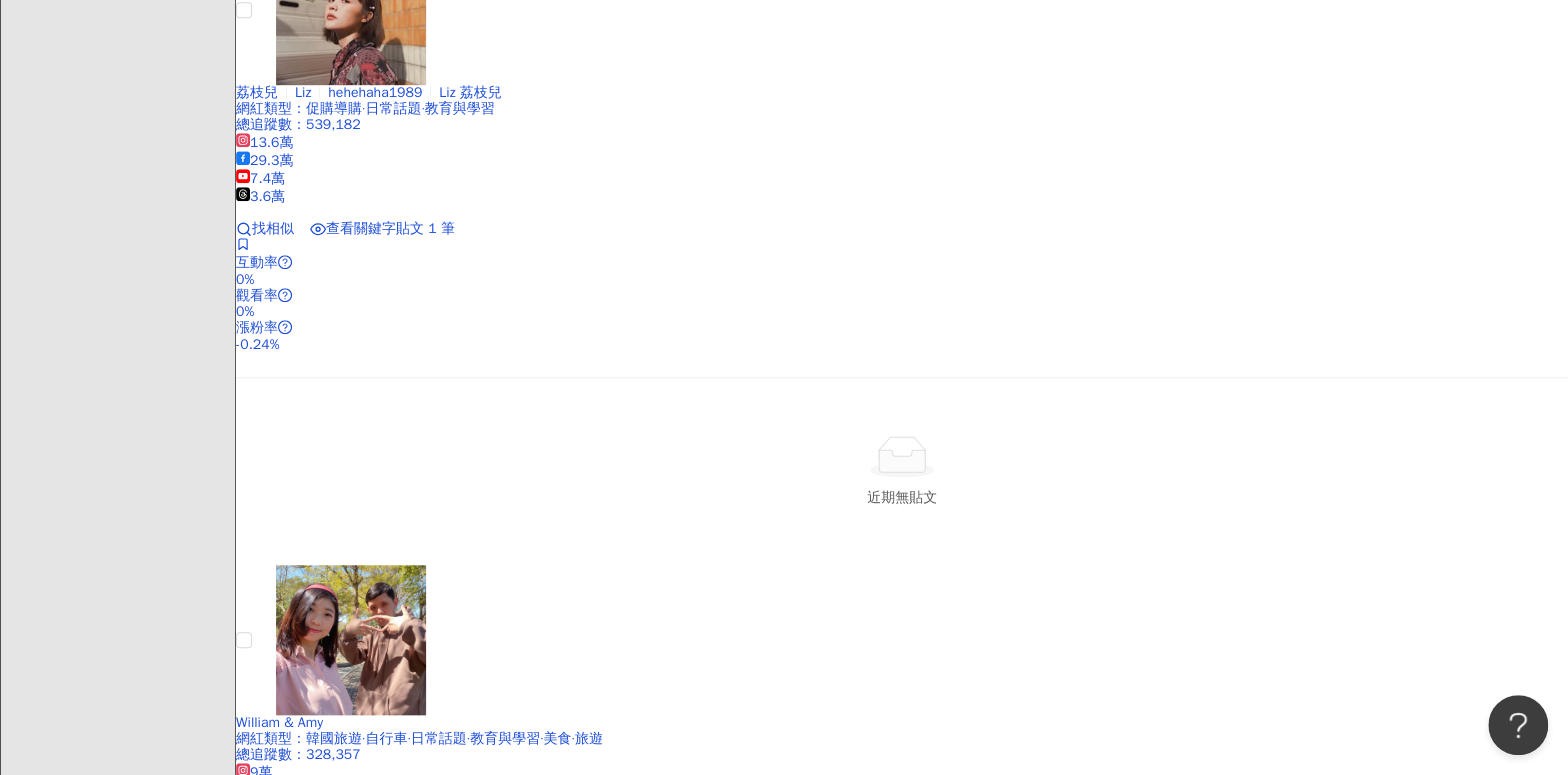 scroll, scrollTop: 681, scrollLeft: 0, axis: vertical 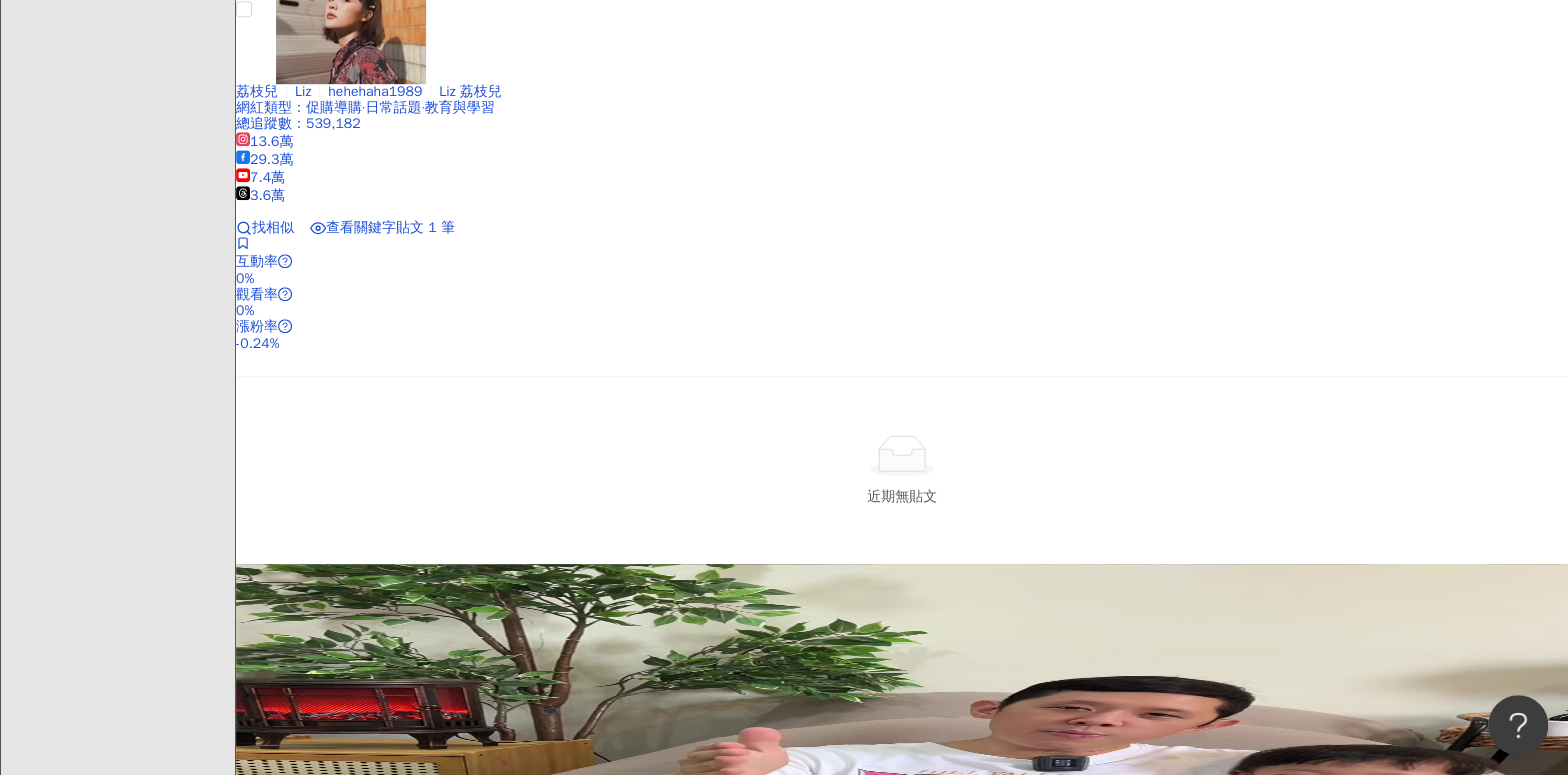 click on "看更多" at bounding box center [791, 1231] 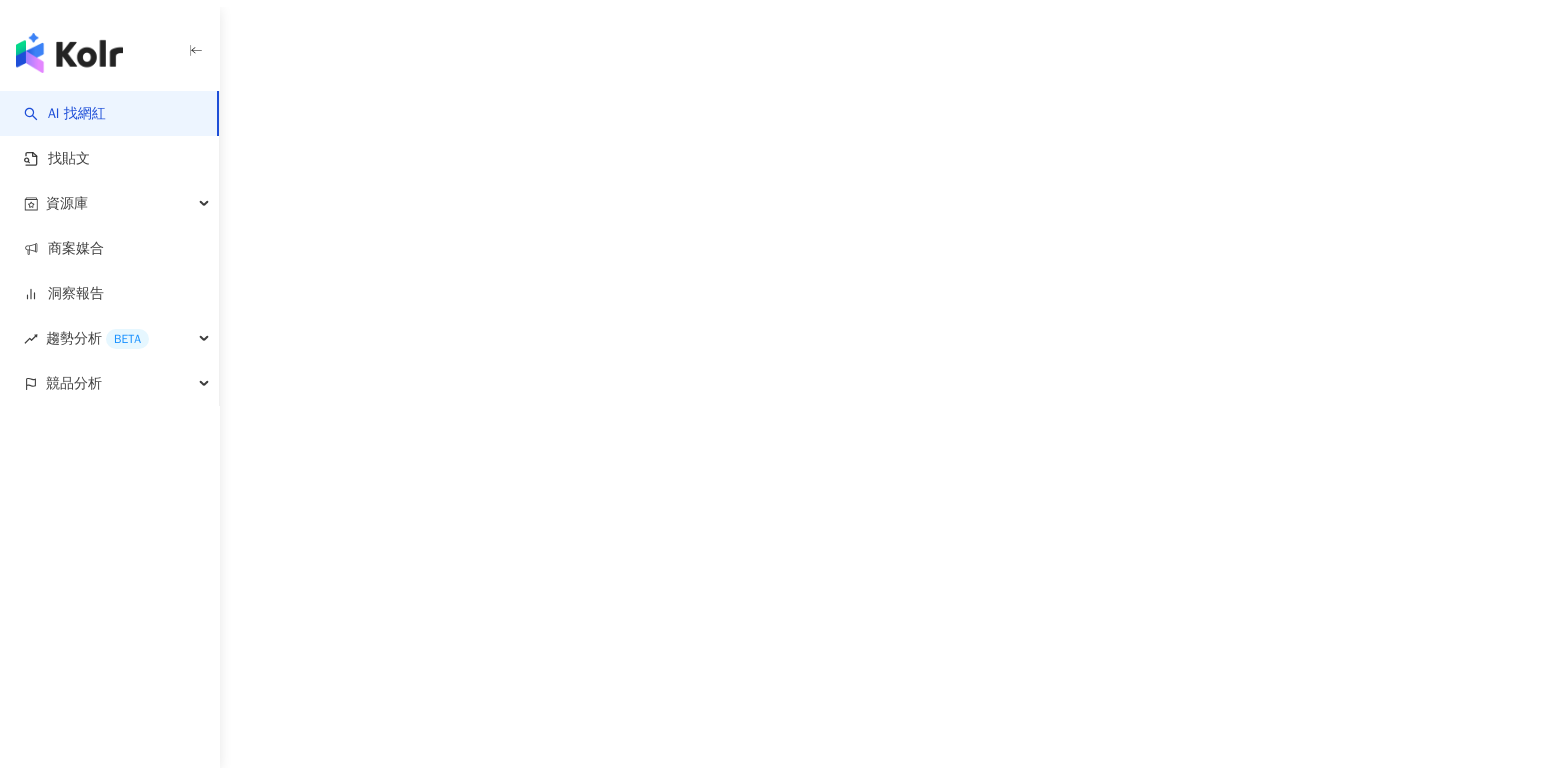 scroll, scrollTop: 0, scrollLeft: 0, axis: both 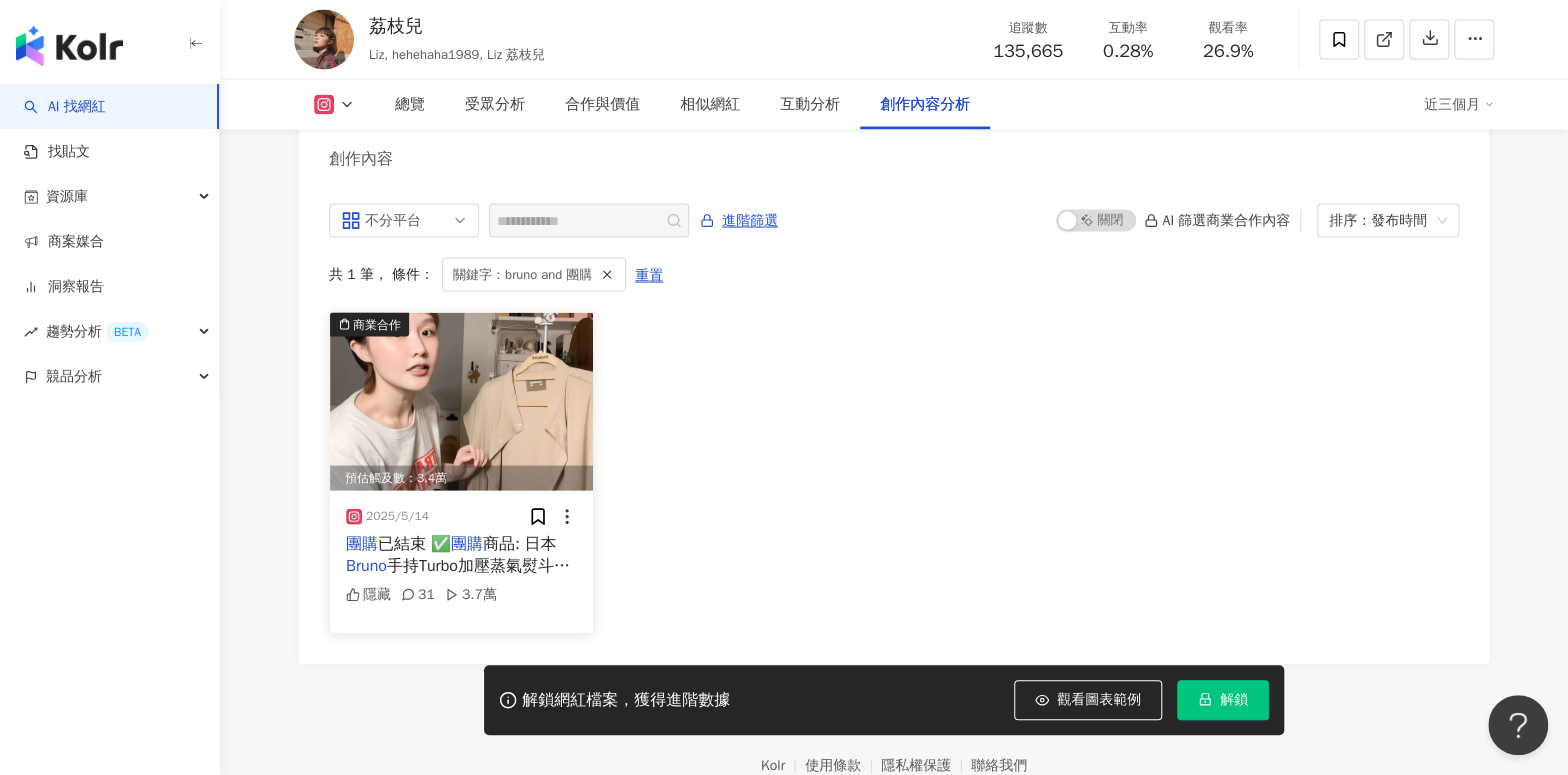 click at bounding box center [461, 402] 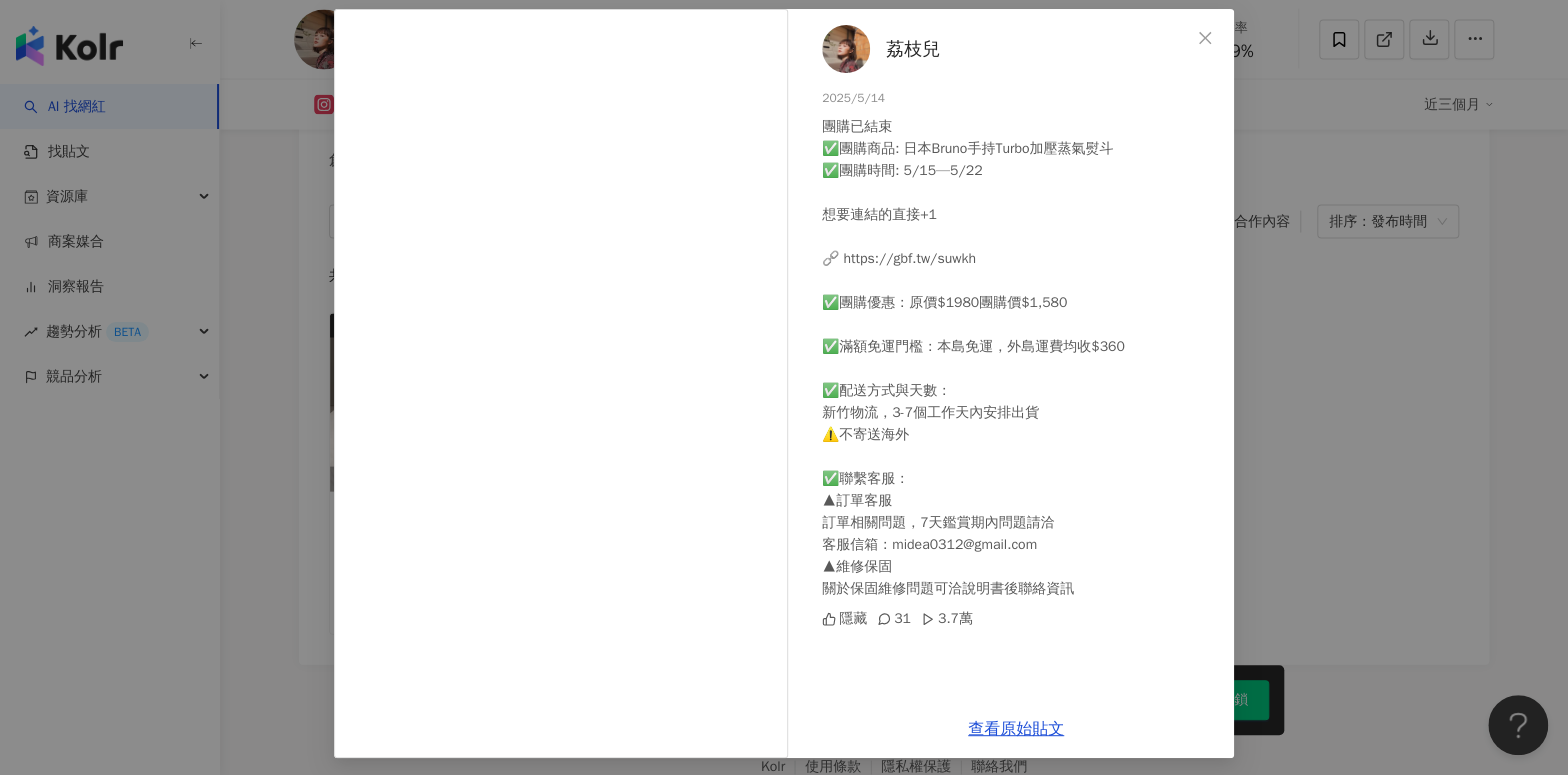 scroll, scrollTop: 97, scrollLeft: 0, axis: vertical 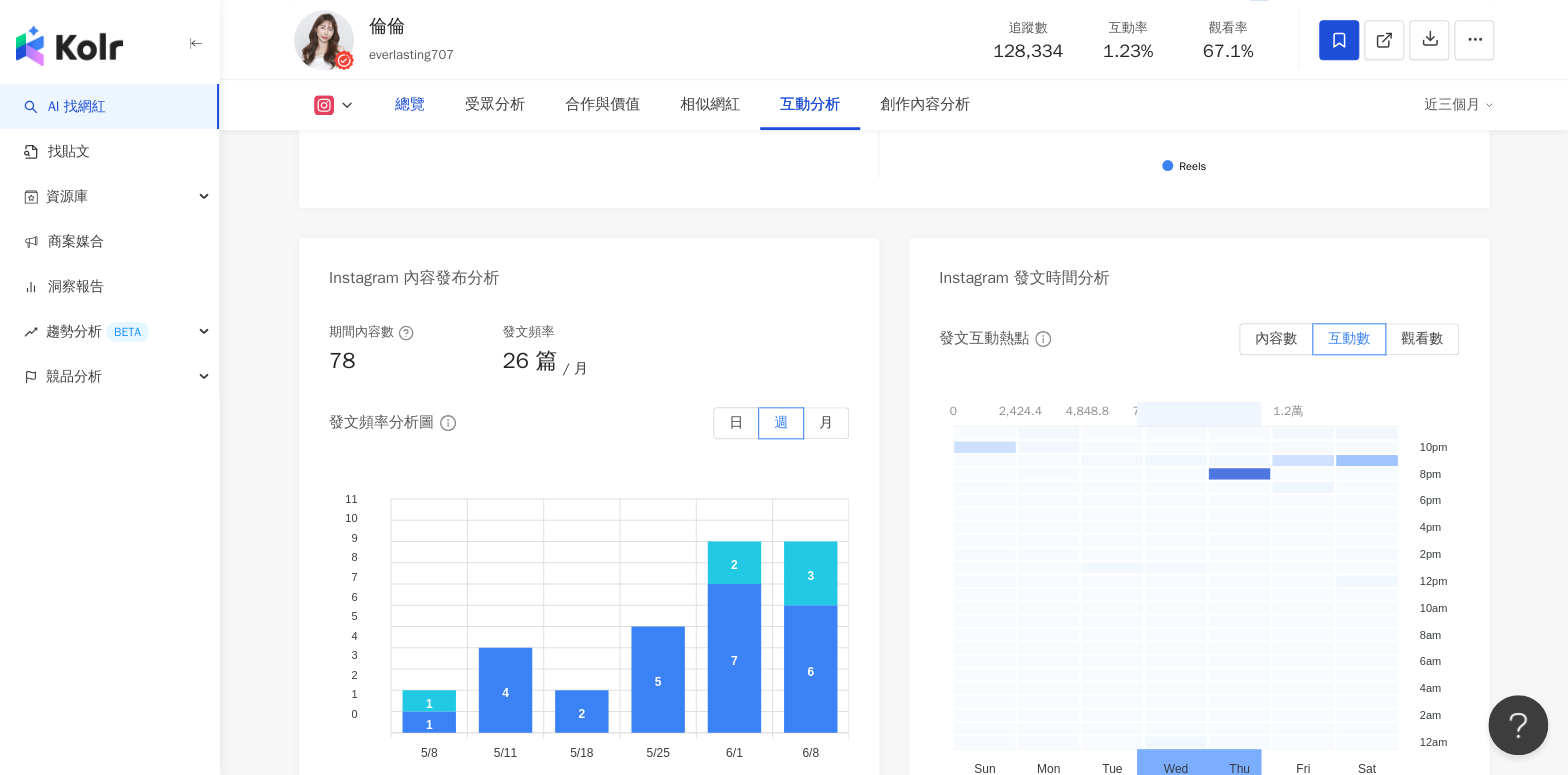 click on "總覽" at bounding box center (410, 105) 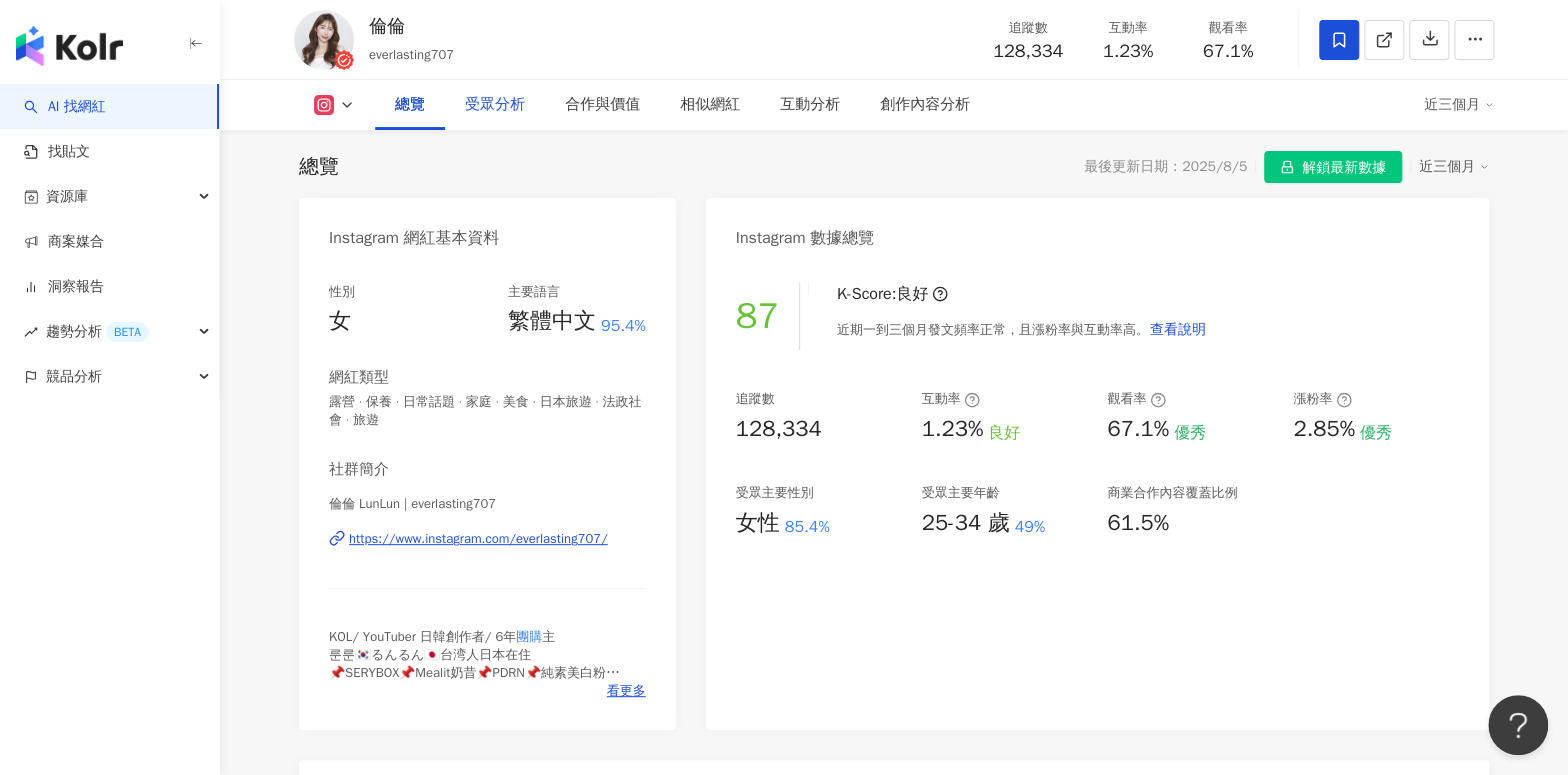 click on "受眾分析" at bounding box center (495, 105) 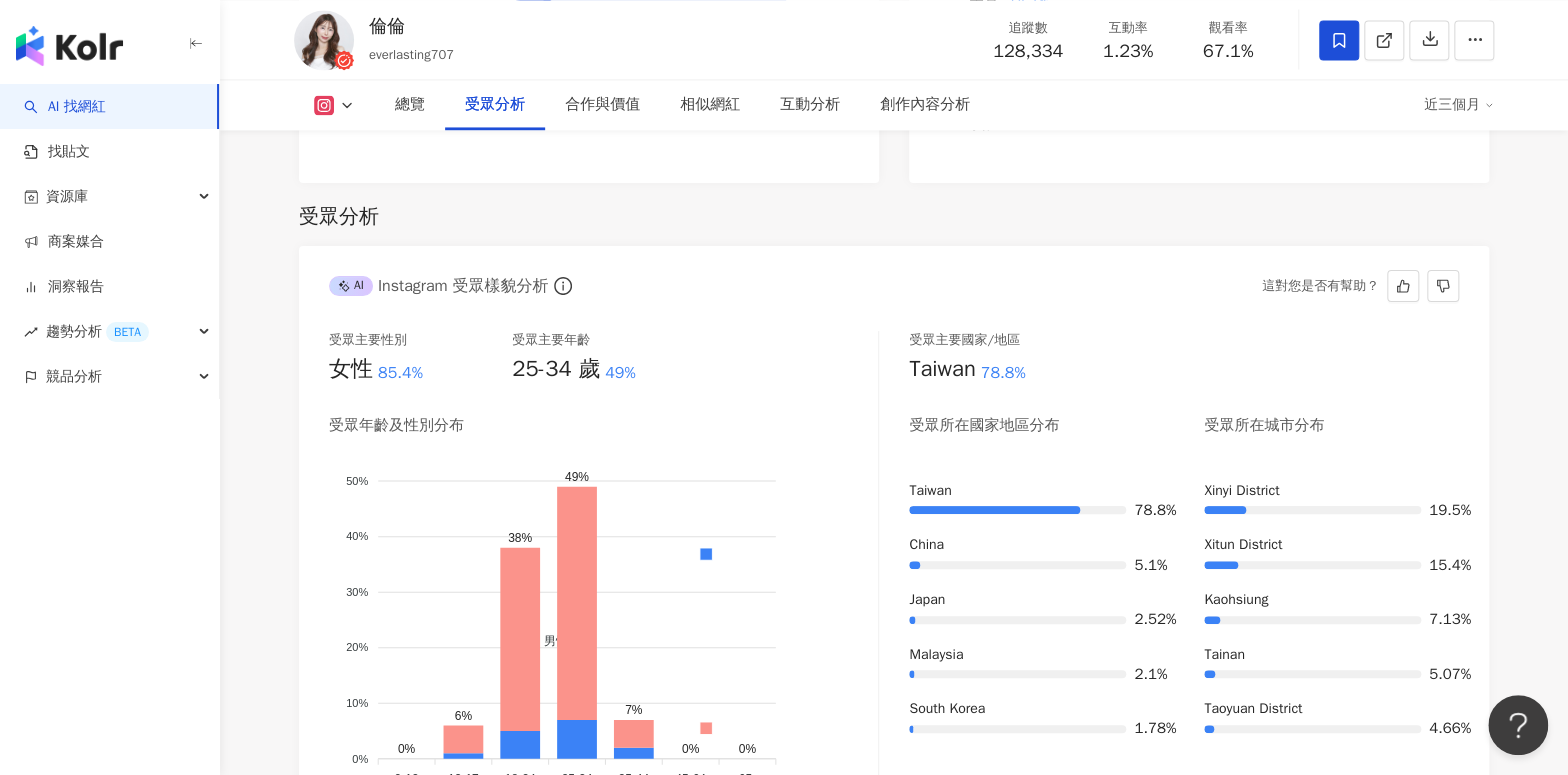 scroll, scrollTop: 1554, scrollLeft: 0, axis: vertical 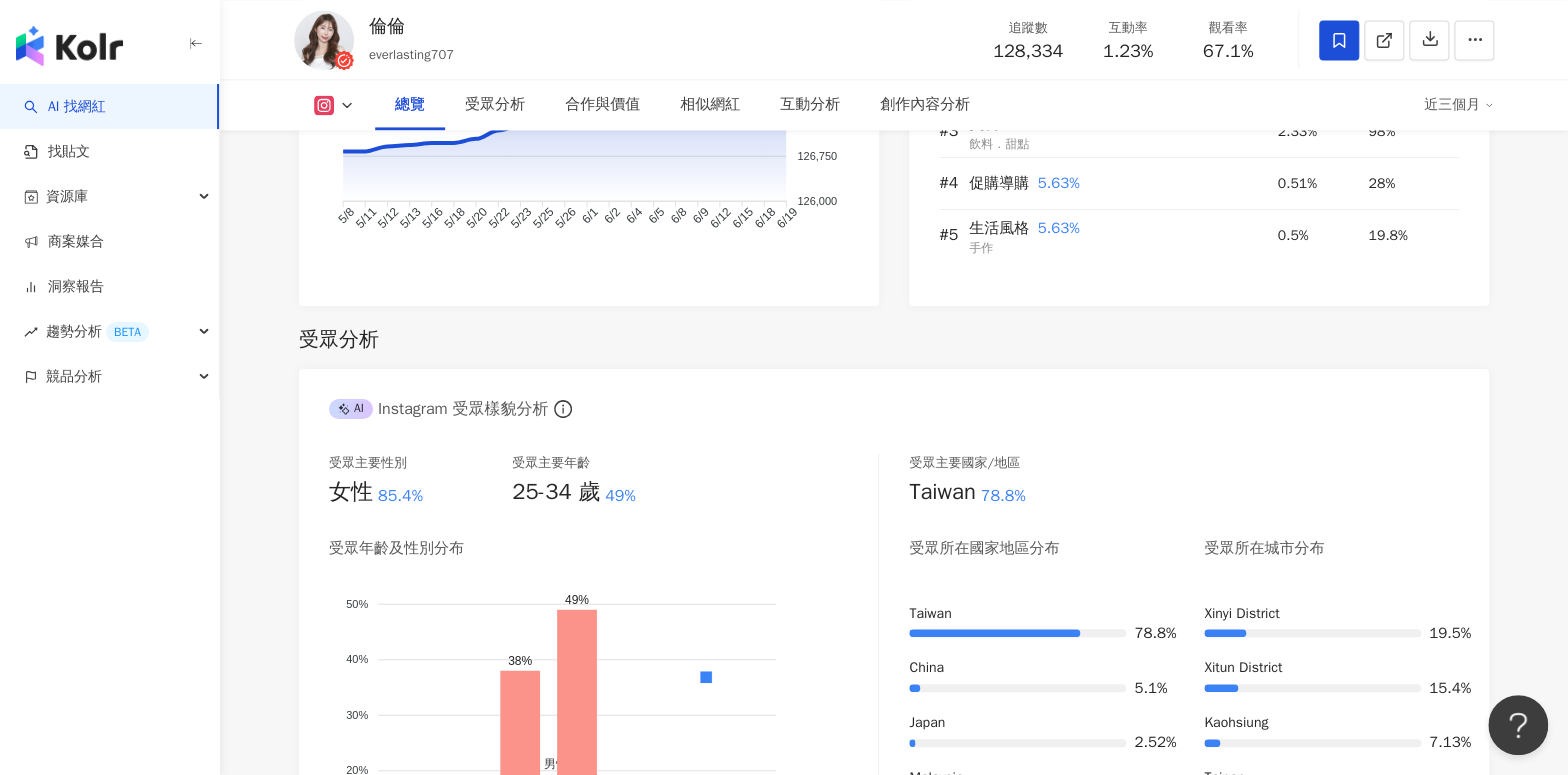 click on "倫倫" at bounding box center (411, 26) 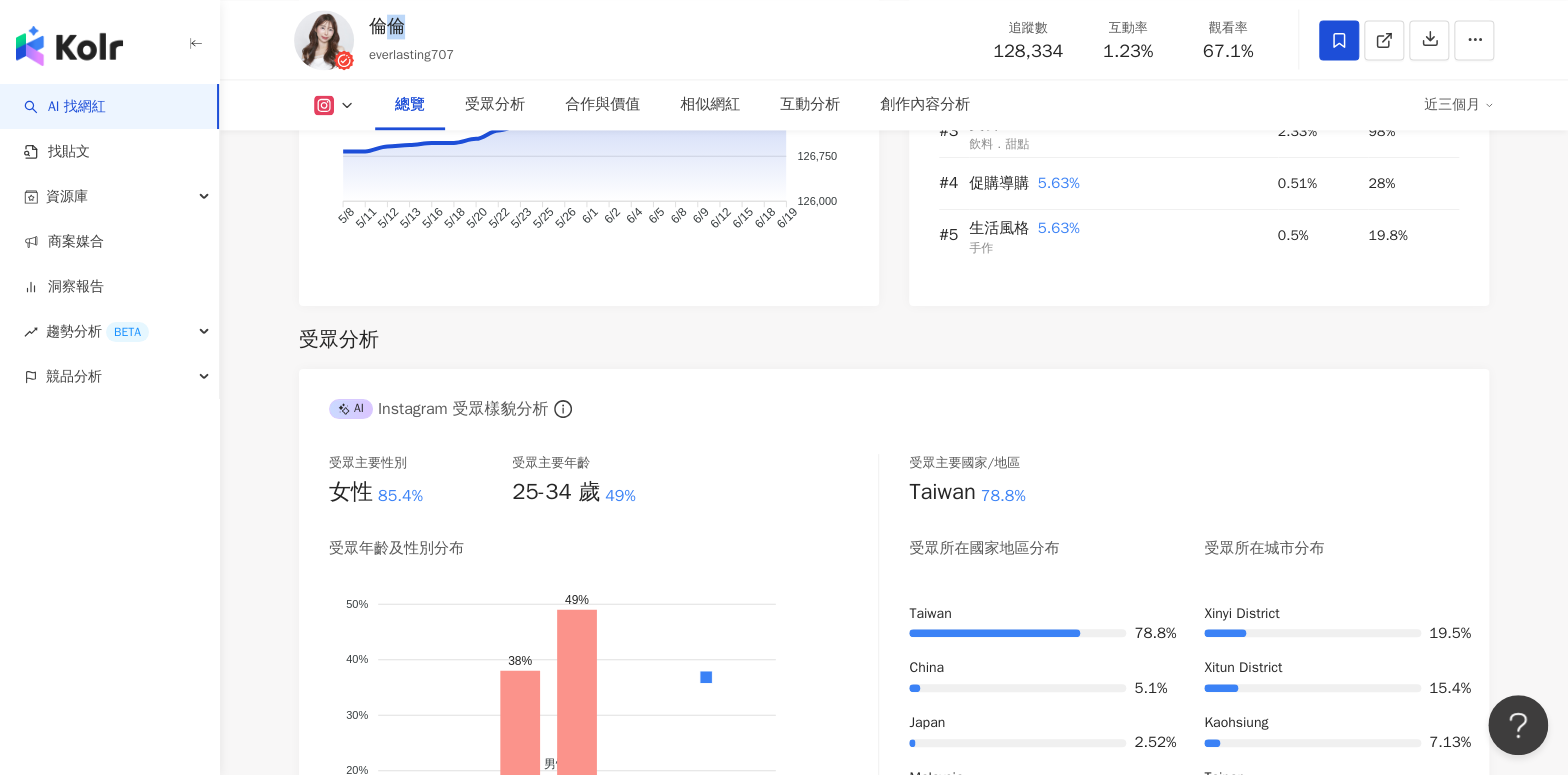 click on "倫倫" at bounding box center (411, 26) 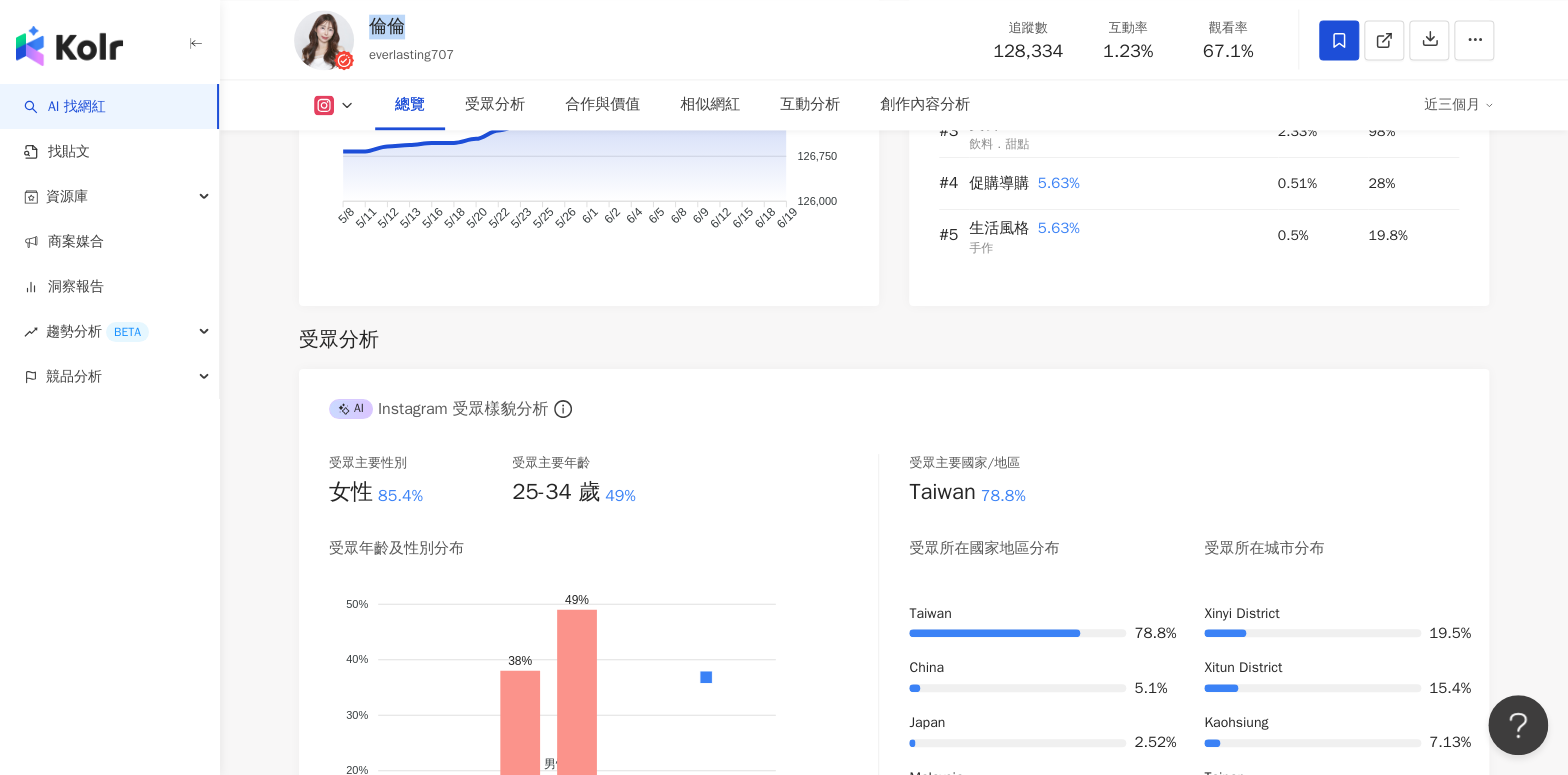 click on "倫倫" at bounding box center [411, 26] 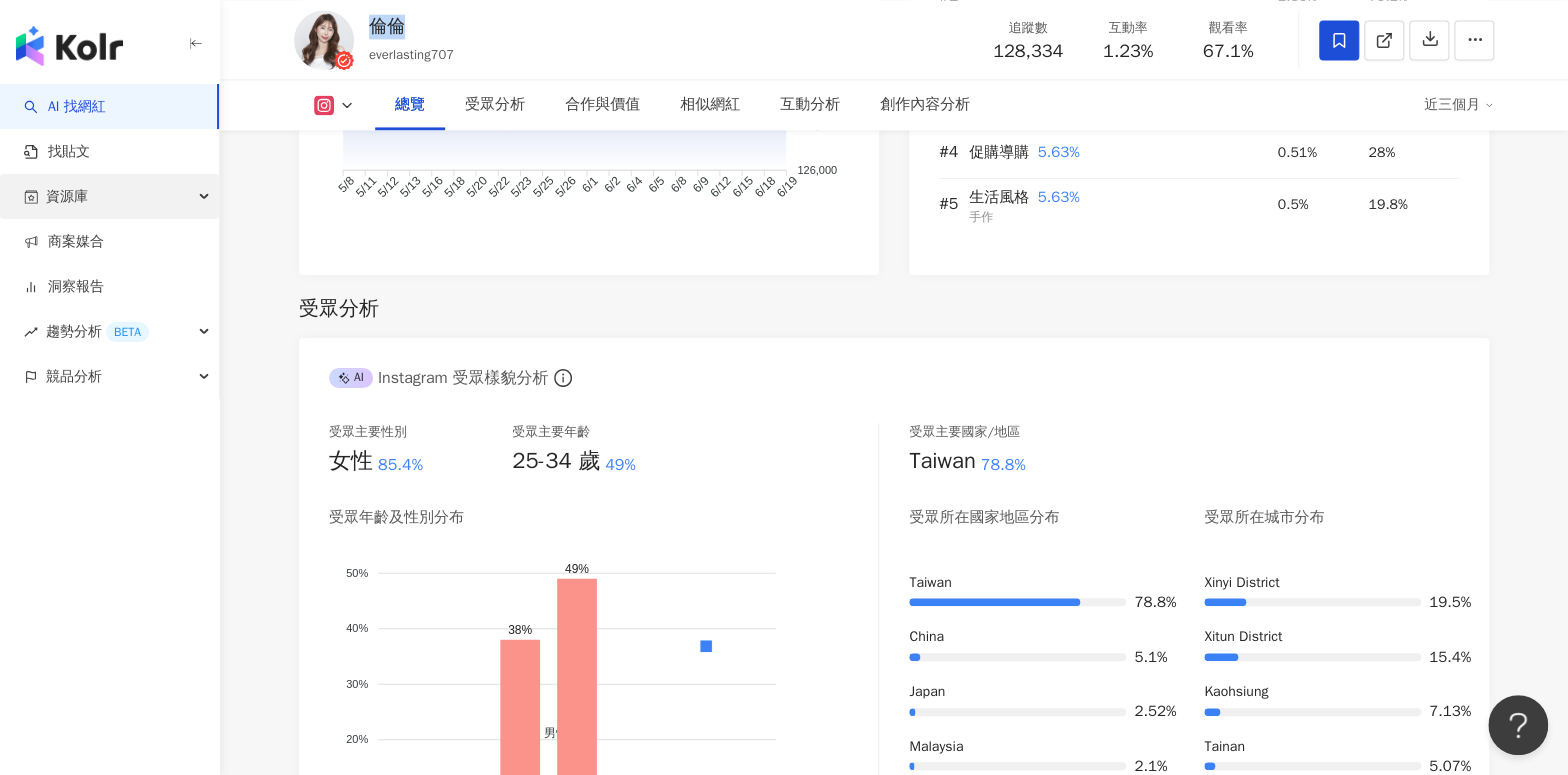 scroll, scrollTop: 1532, scrollLeft: 0, axis: vertical 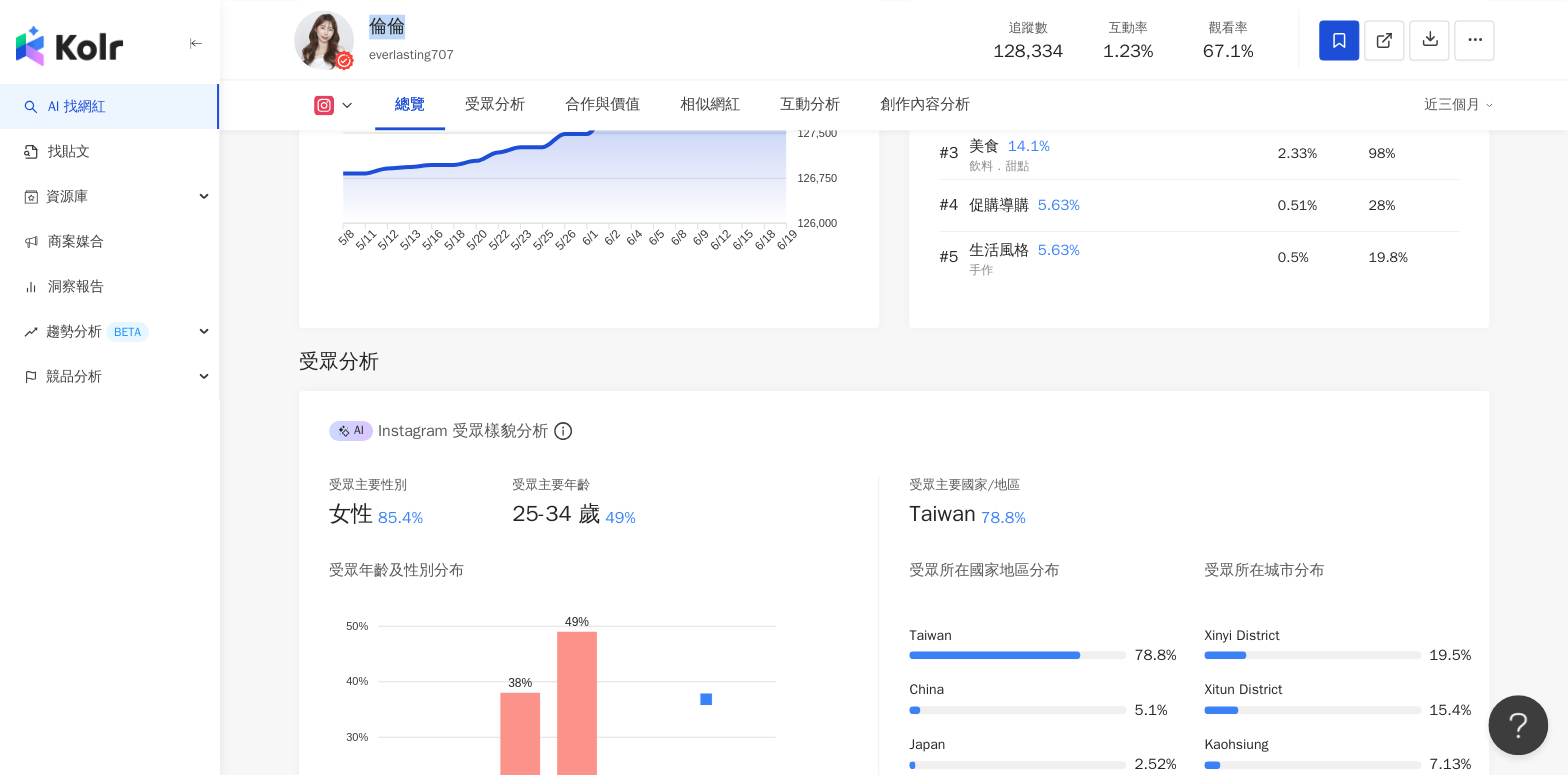 click on "AI 找網紅" at bounding box center (65, 107) 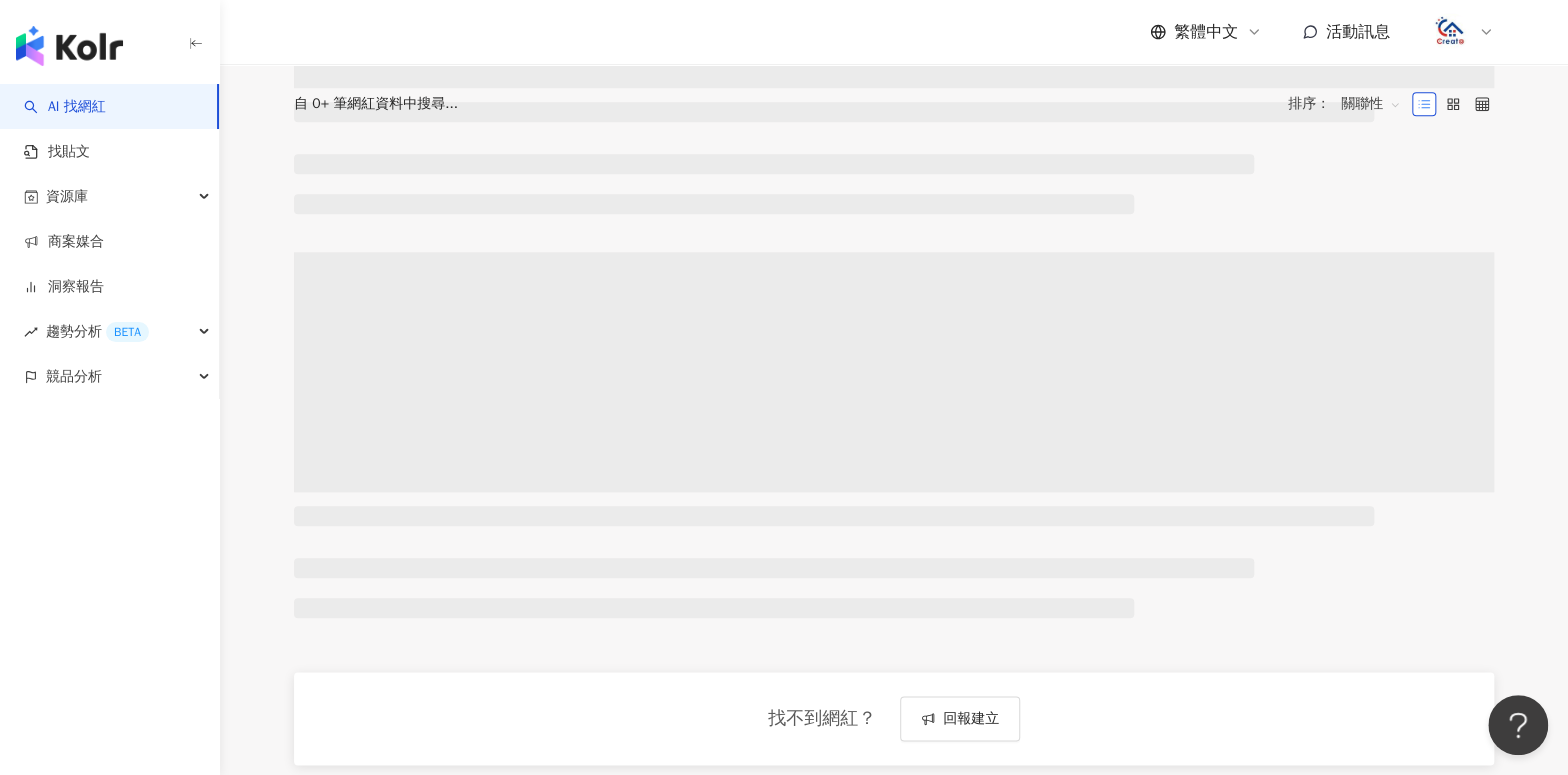 scroll, scrollTop: 0, scrollLeft: 0, axis: both 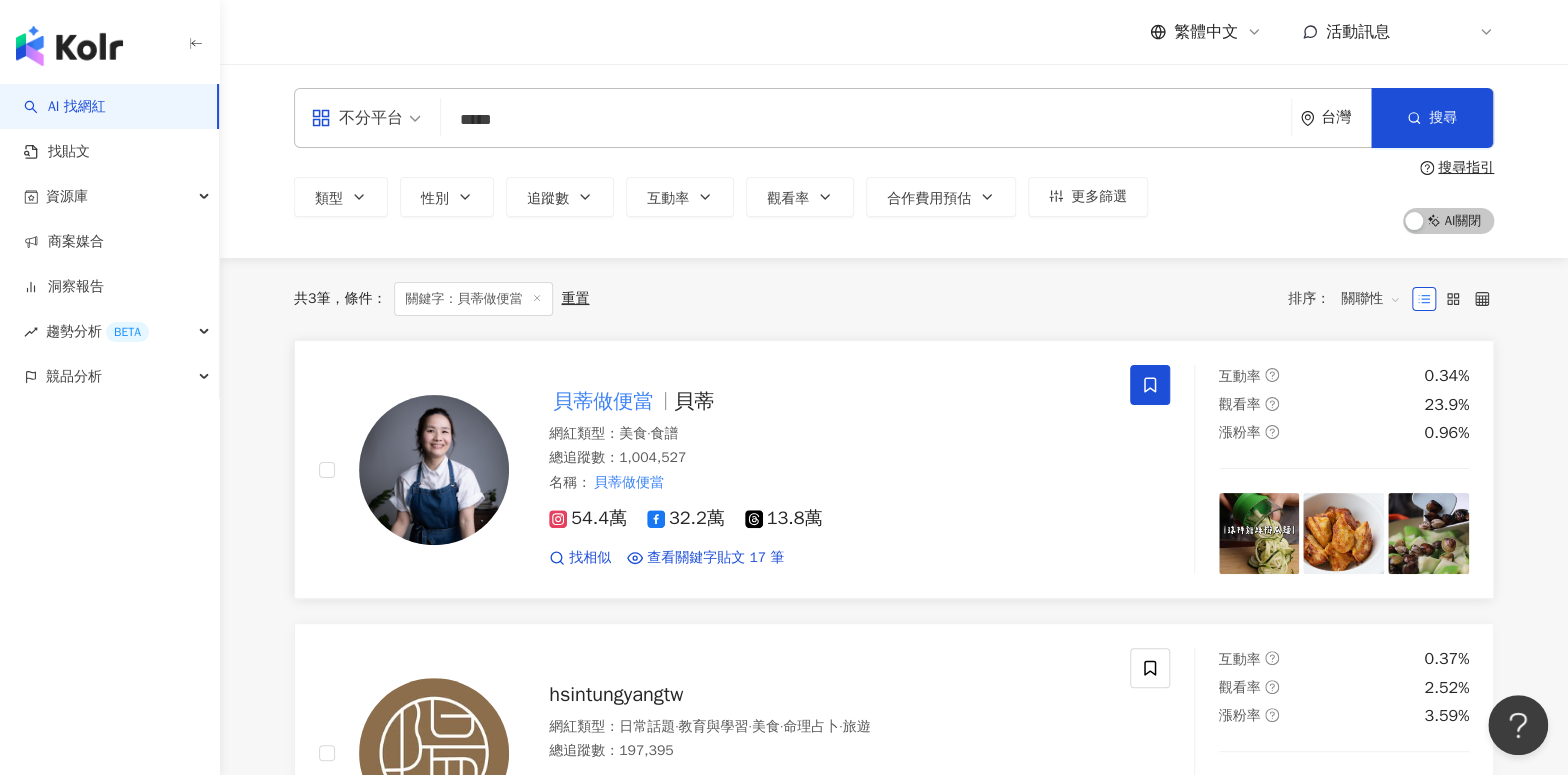 type on "*****" 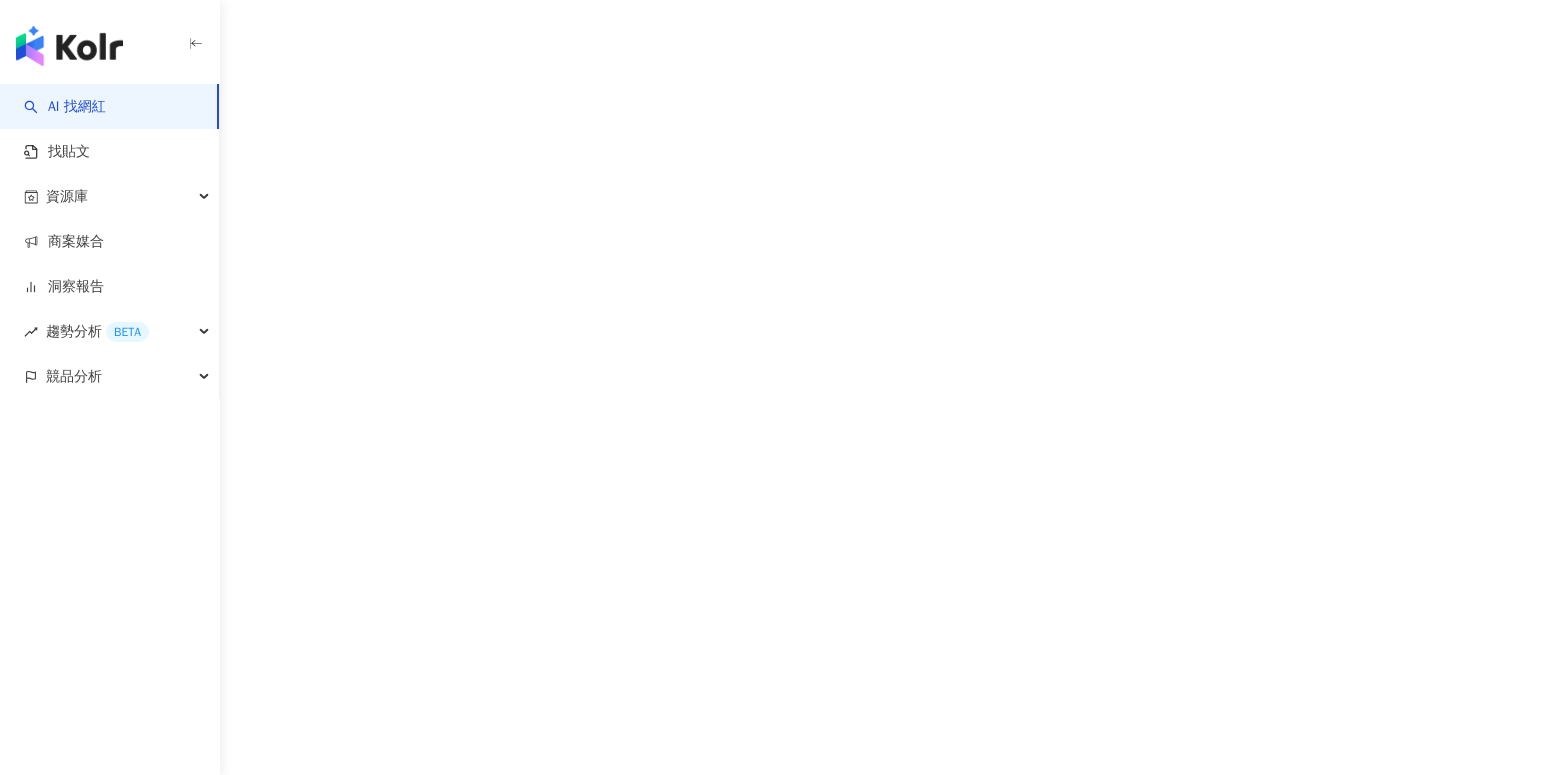 scroll, scrollTop: 0, scrollLeft: 0, axis: both 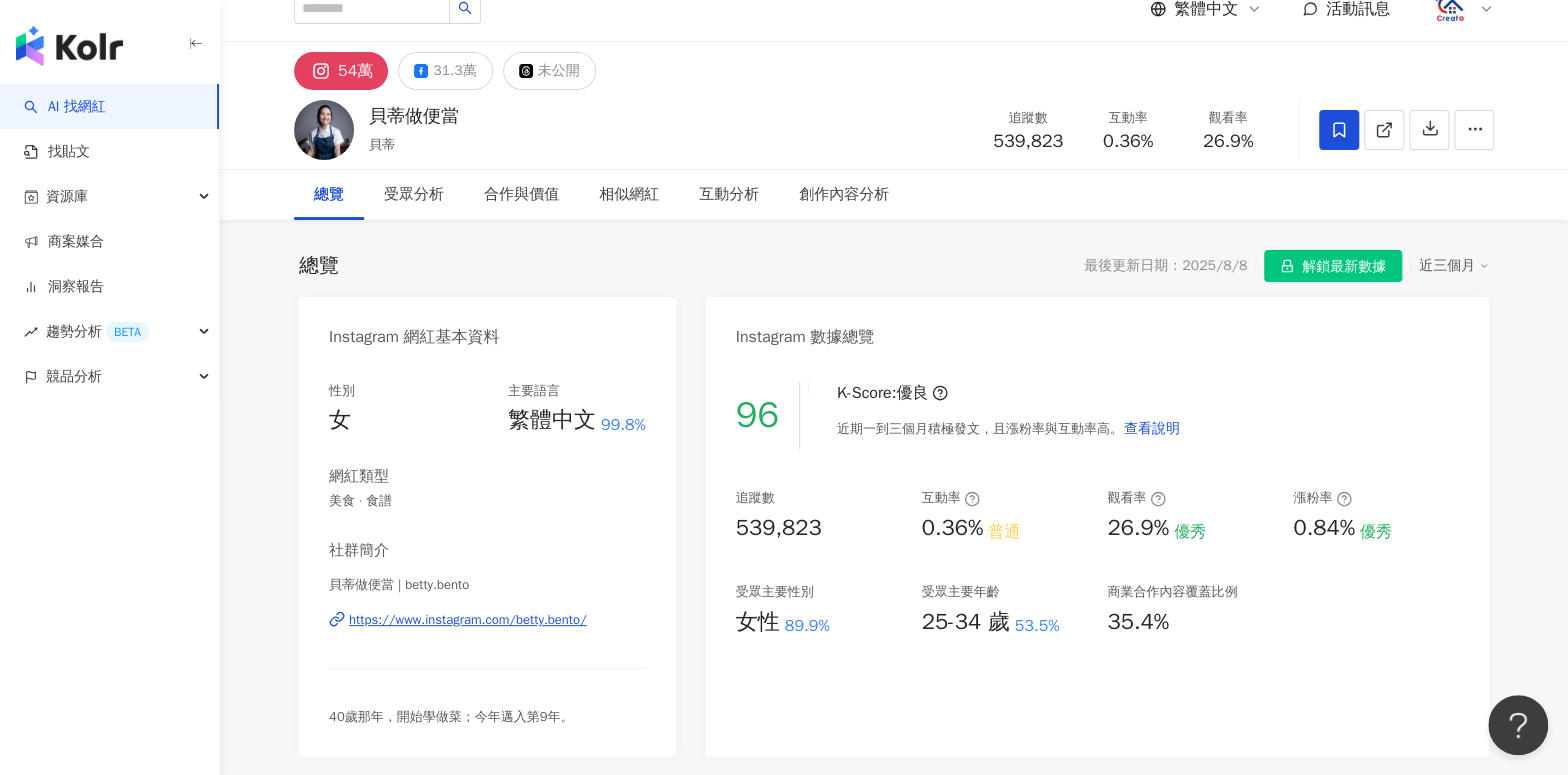 click on "https://www.instagram.com/betty.bento/" at bounding box center [468, 620] 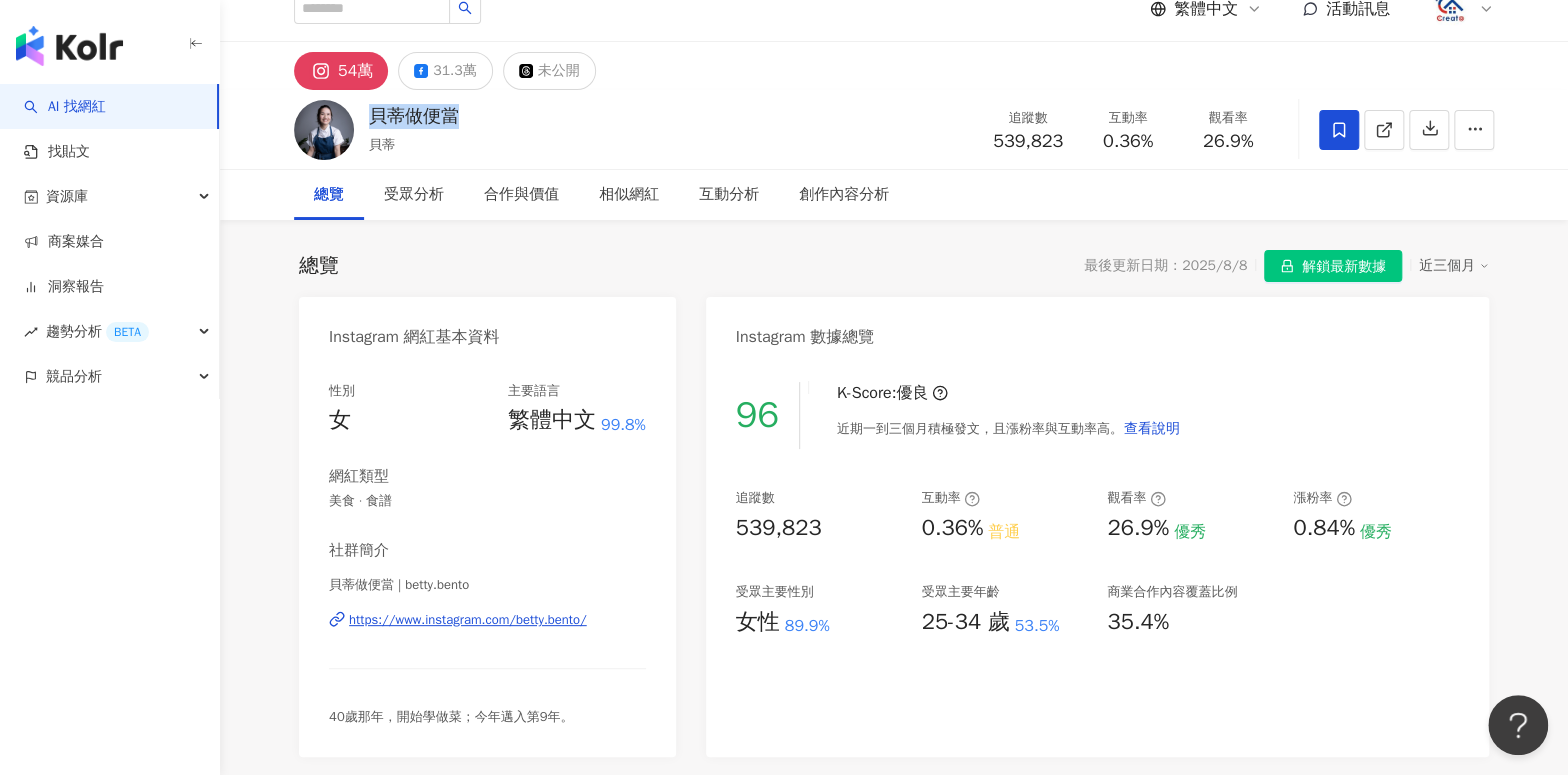 drag, startPoint x: 470, startPoint y: 122, endPoint x: 371, endPoint y: 123, distance: 99.00505 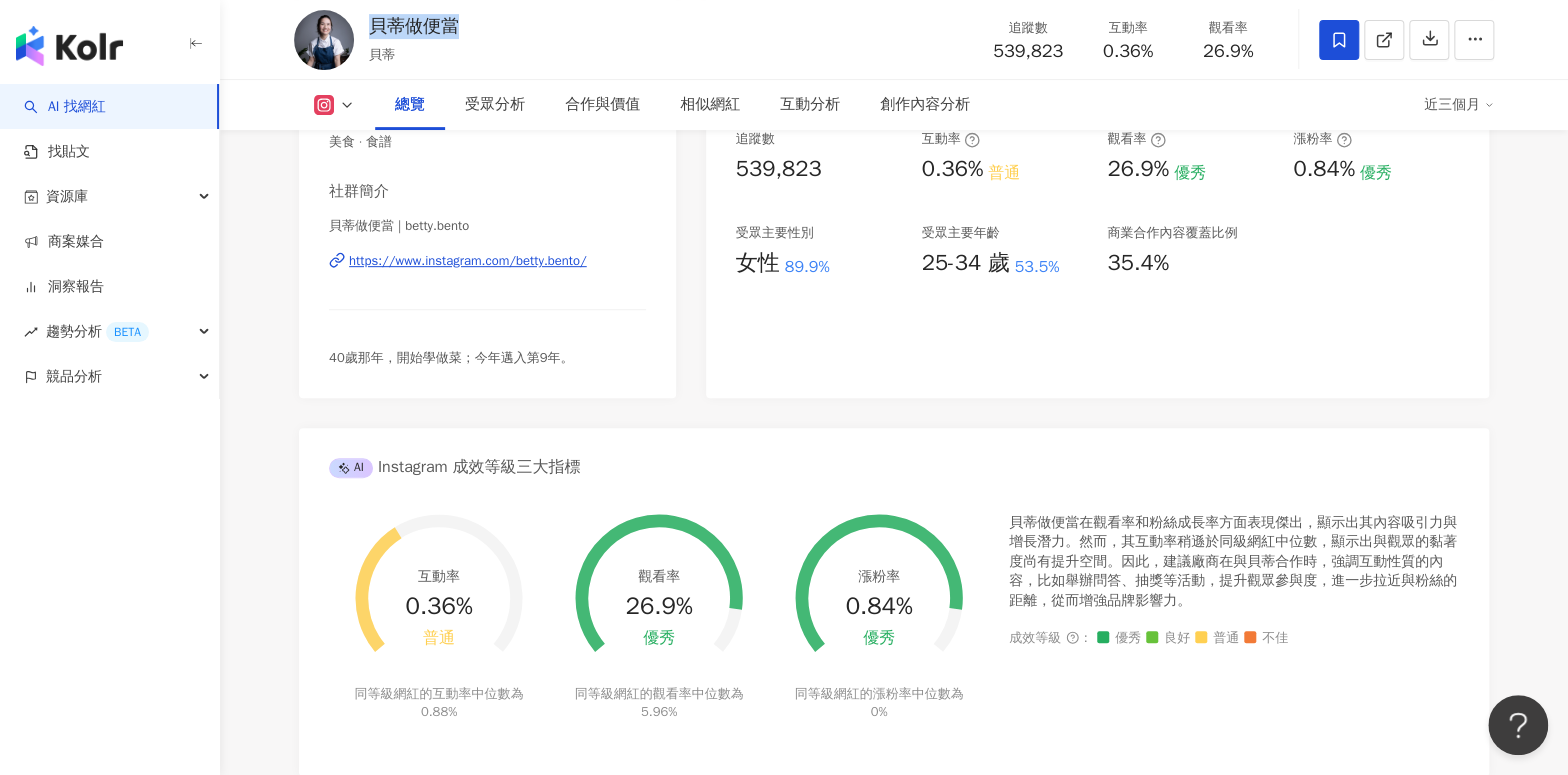 scroll, scrollTop: 499, scrollLeft: 0, axis: vertical 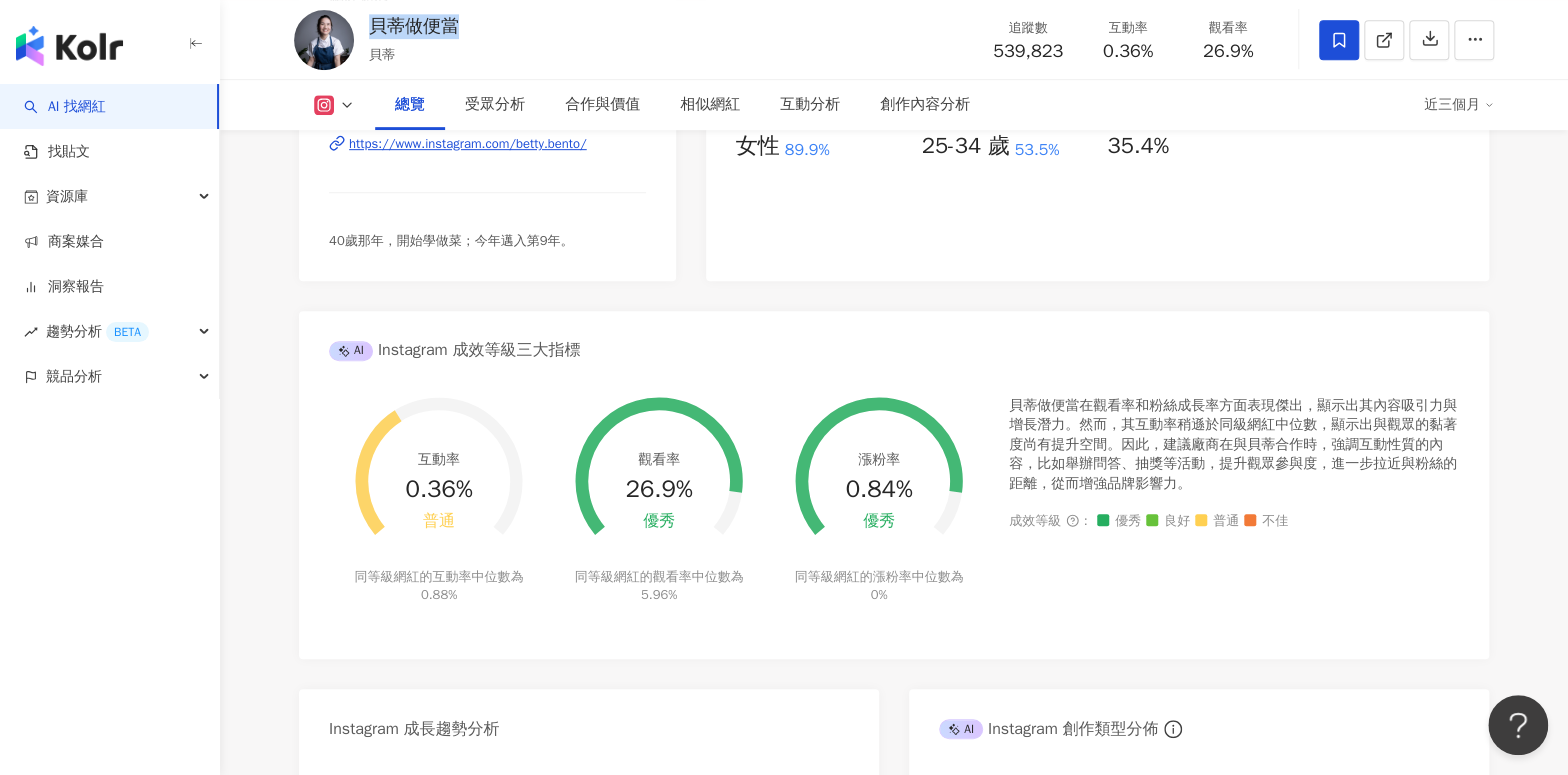 click on "https://www.instagram.com/betty.bento/" at bounding box center [468, 144] 